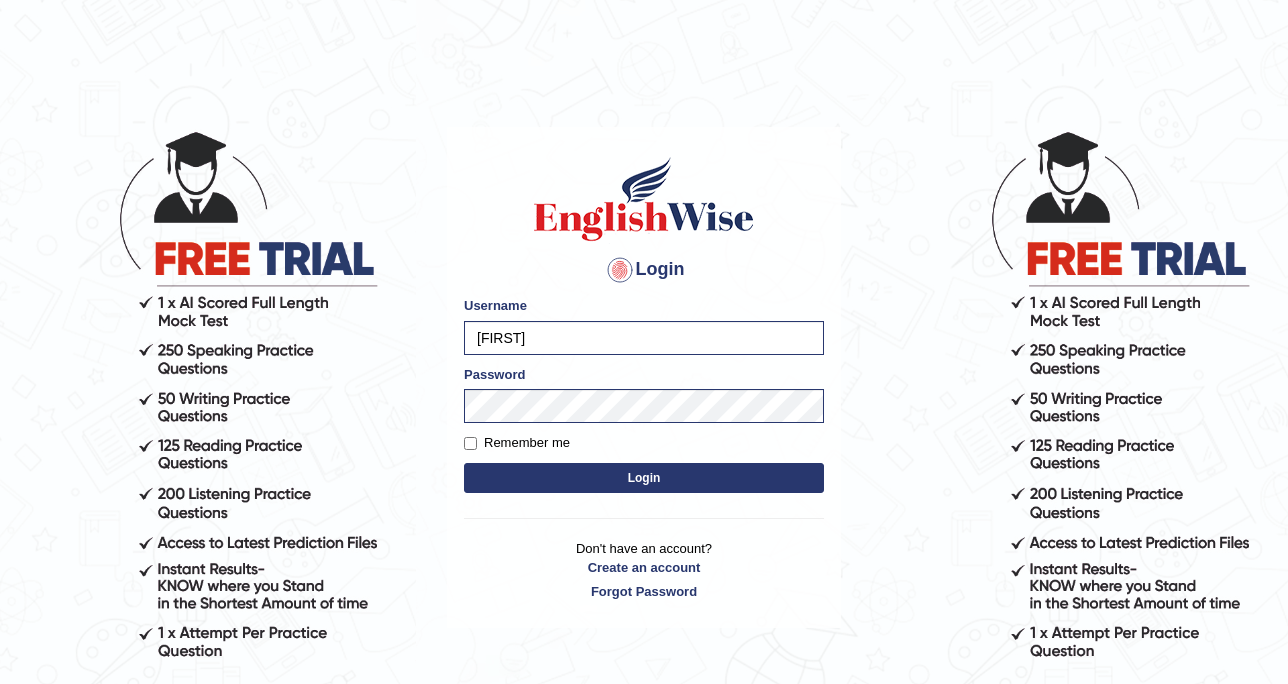 scroll, scrollTop: 0, scrollLeft: 0, axis: both 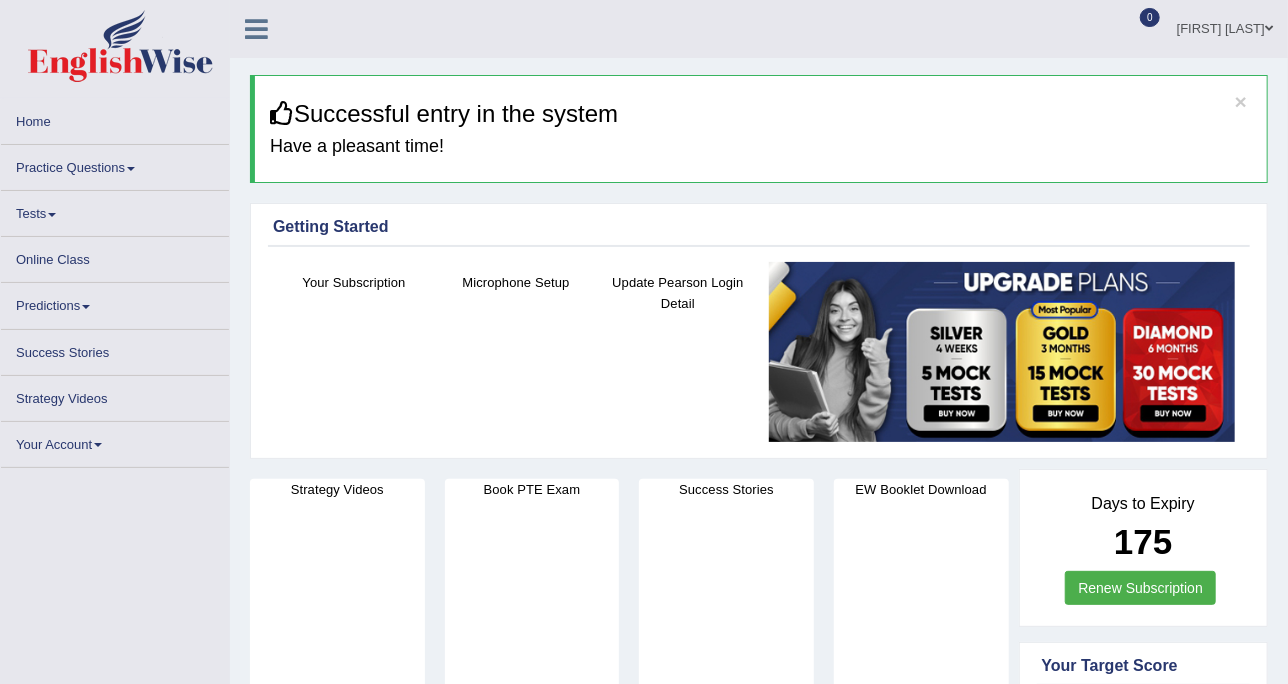 click on "Practice Questions" at bounding box center [115, 164] 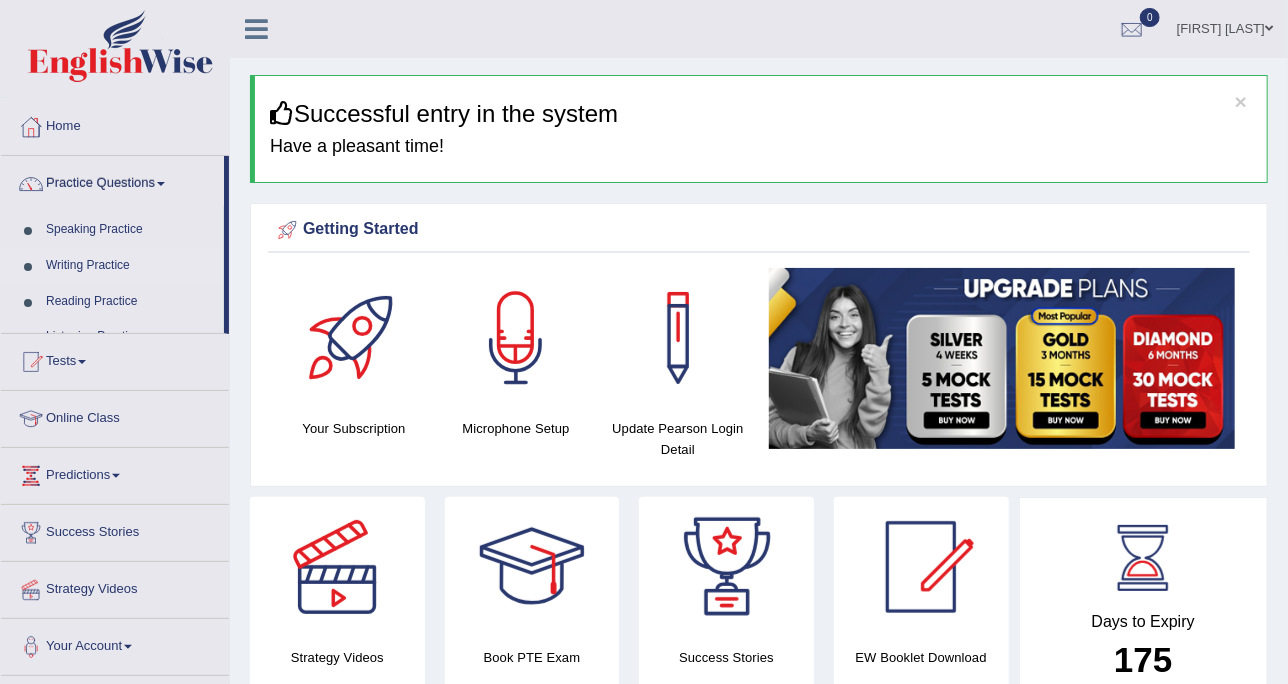 scroll, scrollTop: 0, scrollLeft: 0, axis: both 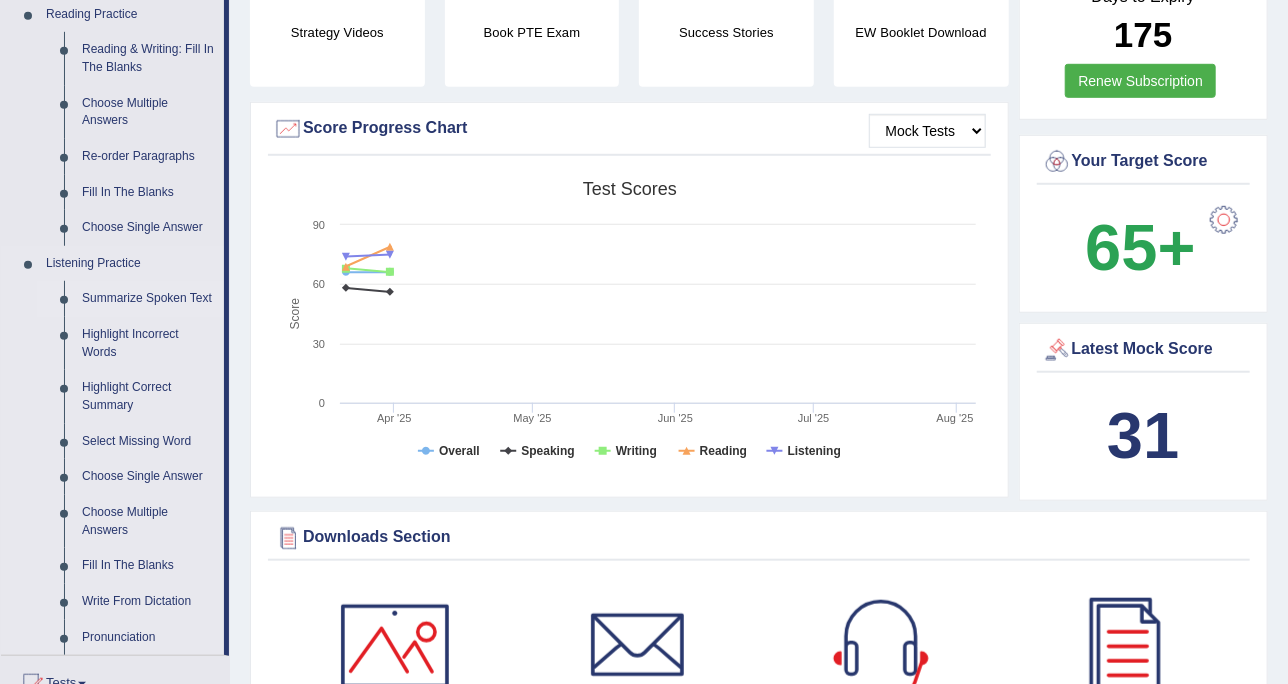click on "Summarize Spoken Text" at bounding box center [148, 299] 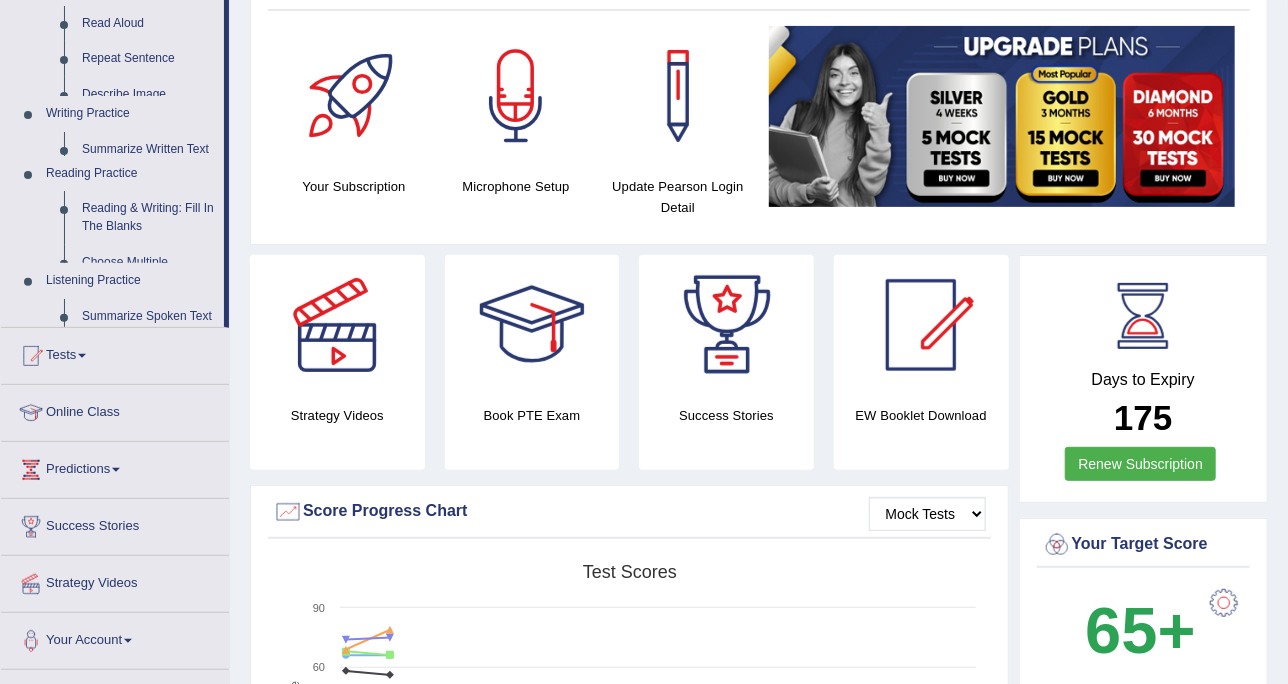 scroll, scrollTop: 266, scrollLeft: 0, axis: vertical 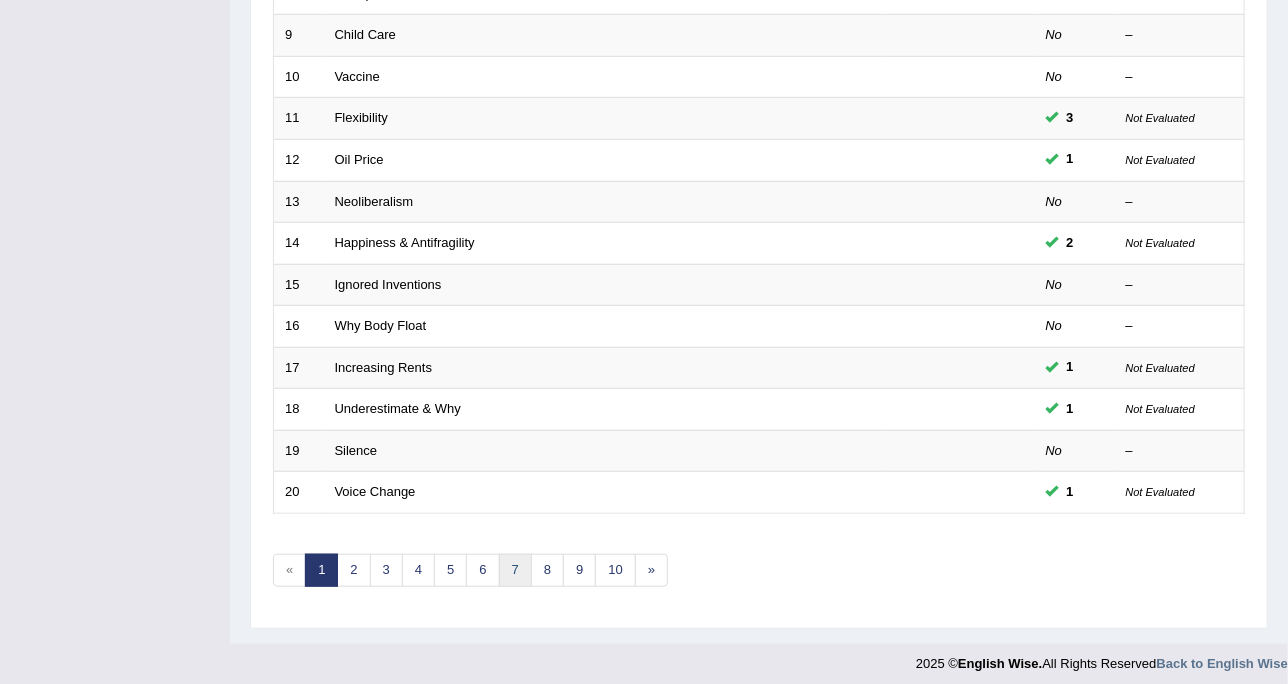 click on "7" at bounding box center [515, 570] 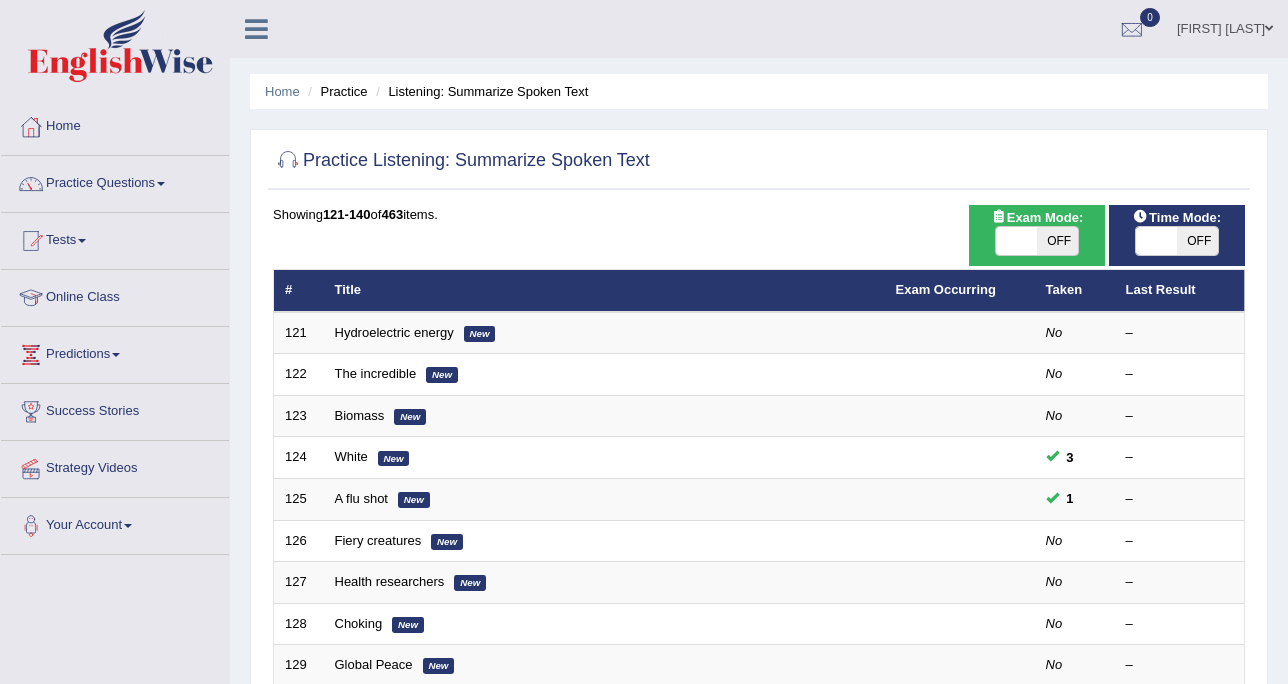 scroll, scrollTop: 500, scrollLeft: 0, axis: vertical 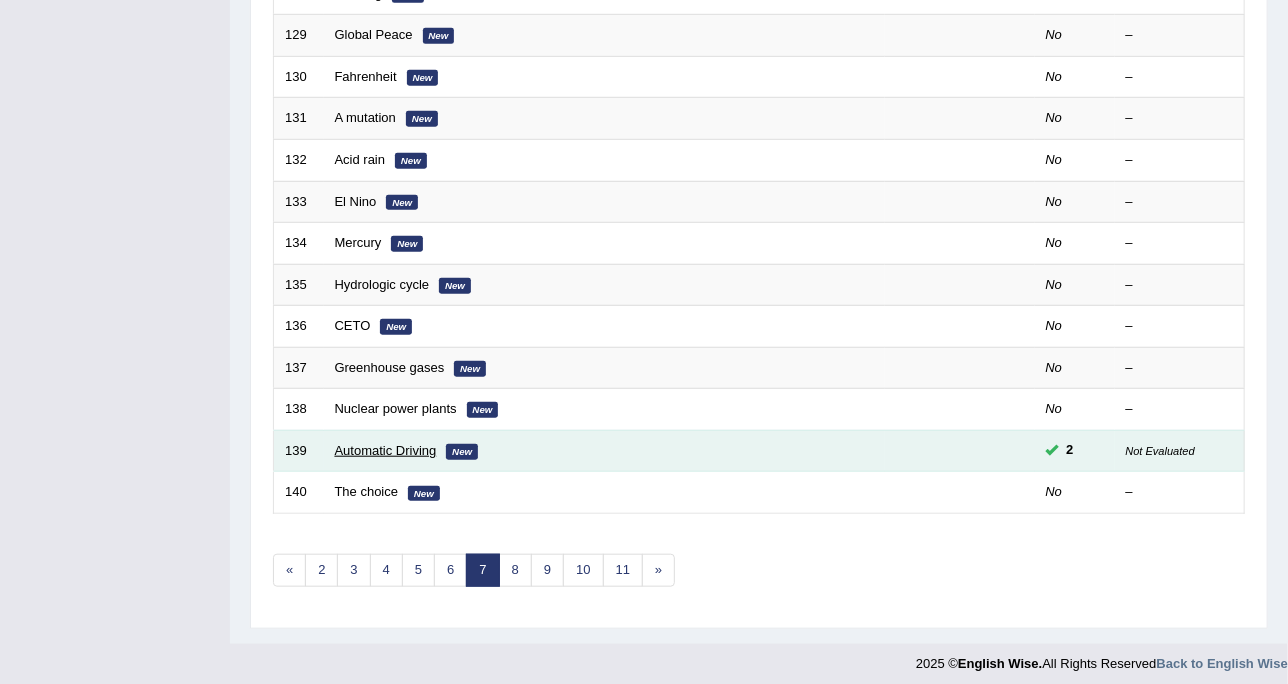 click on "Automatic Driving" at bounding box center [386, 450] 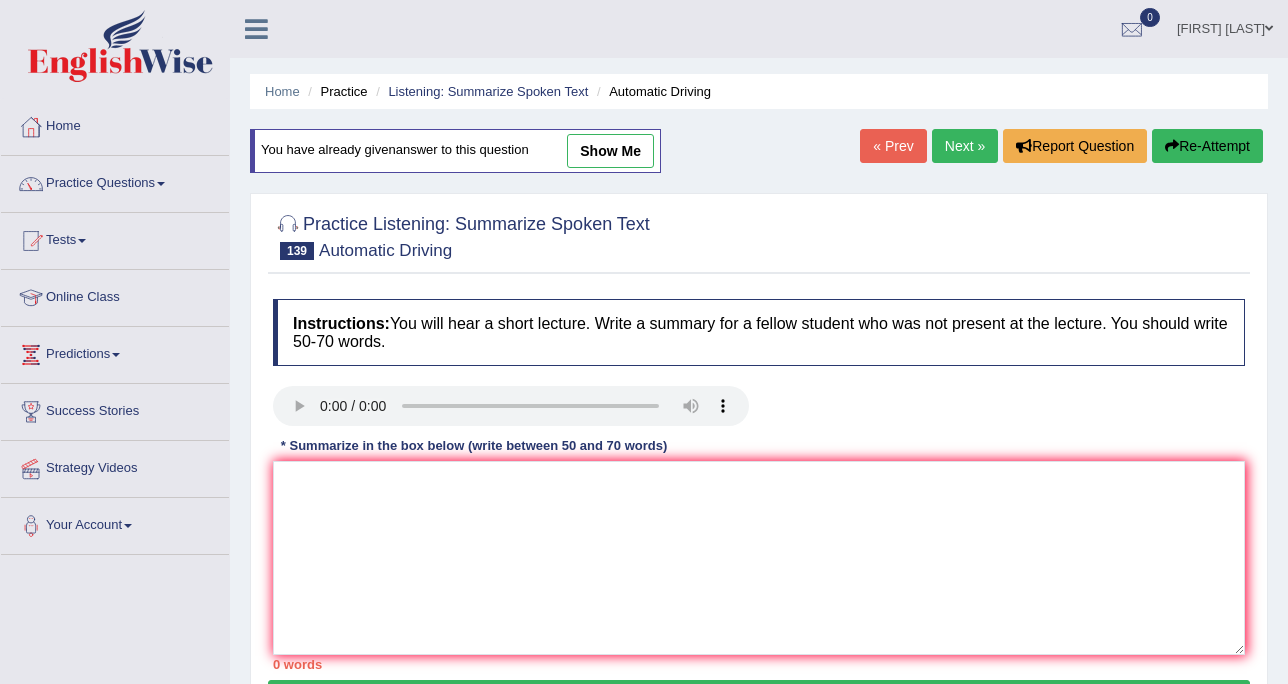 scroll, scrollTop: 0, scrollLeft: 0, axis: both 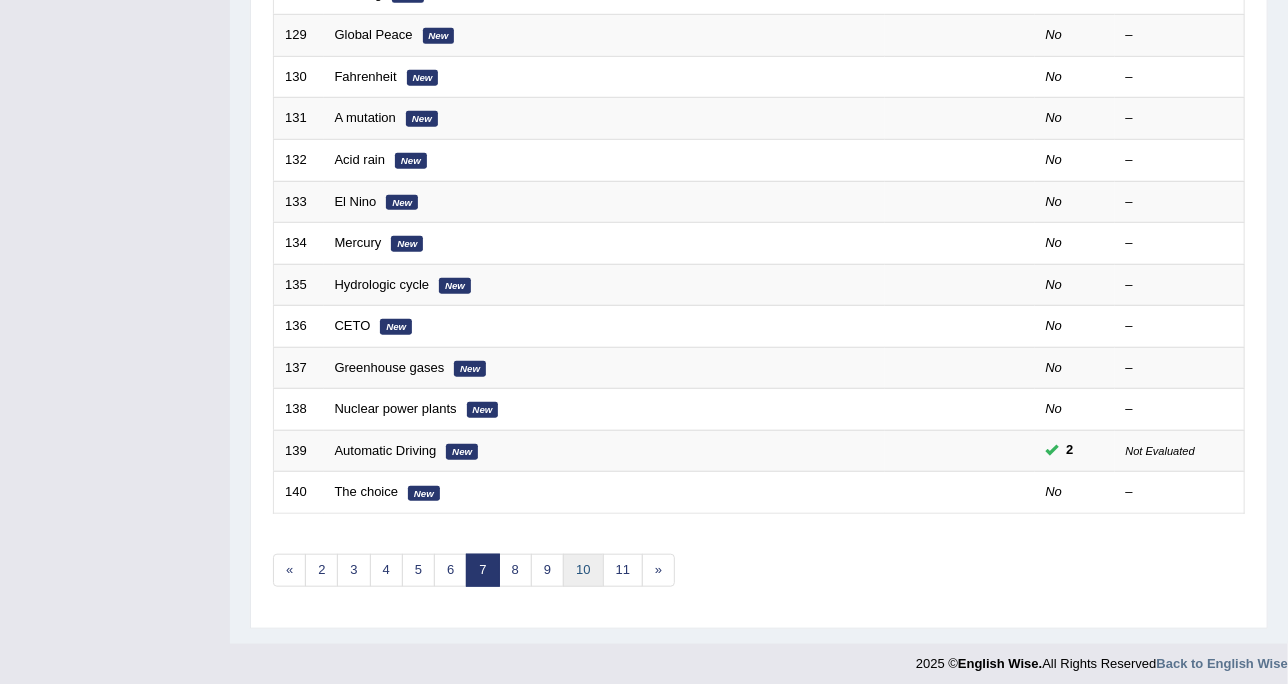click on "10" at bounding box center (583, 570) 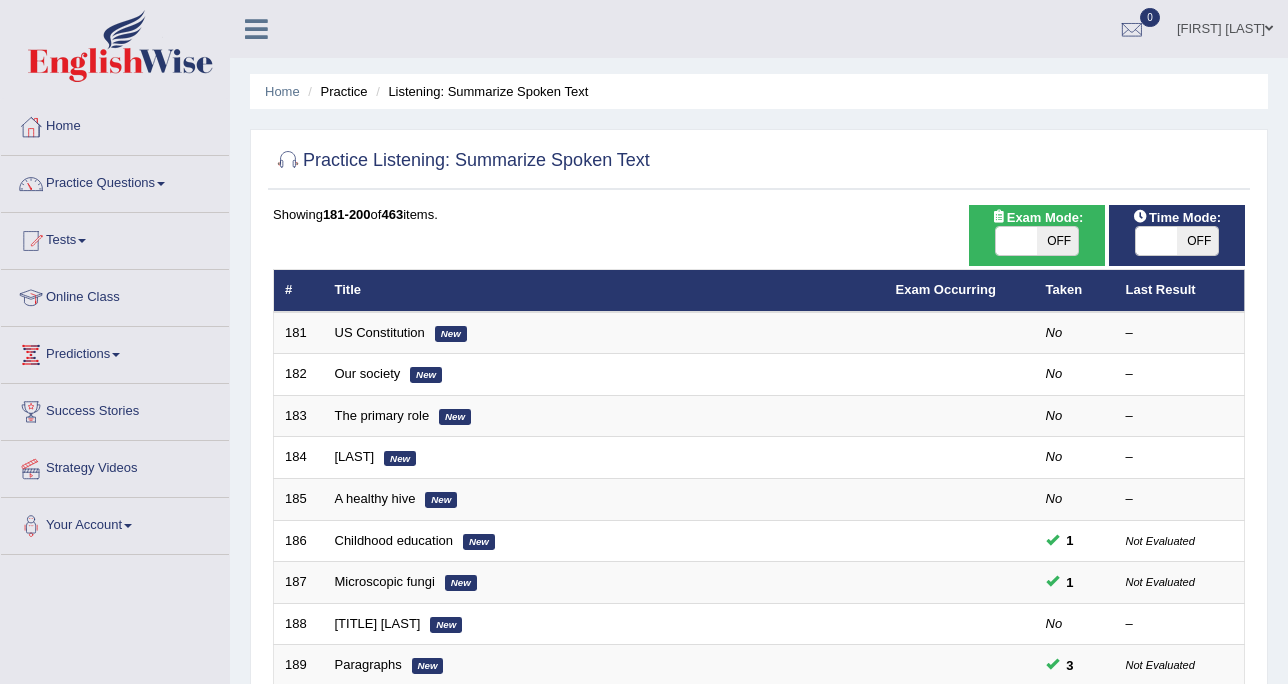 scroll, scrollTop: 630, scrollLeft: 0, axis: vertical 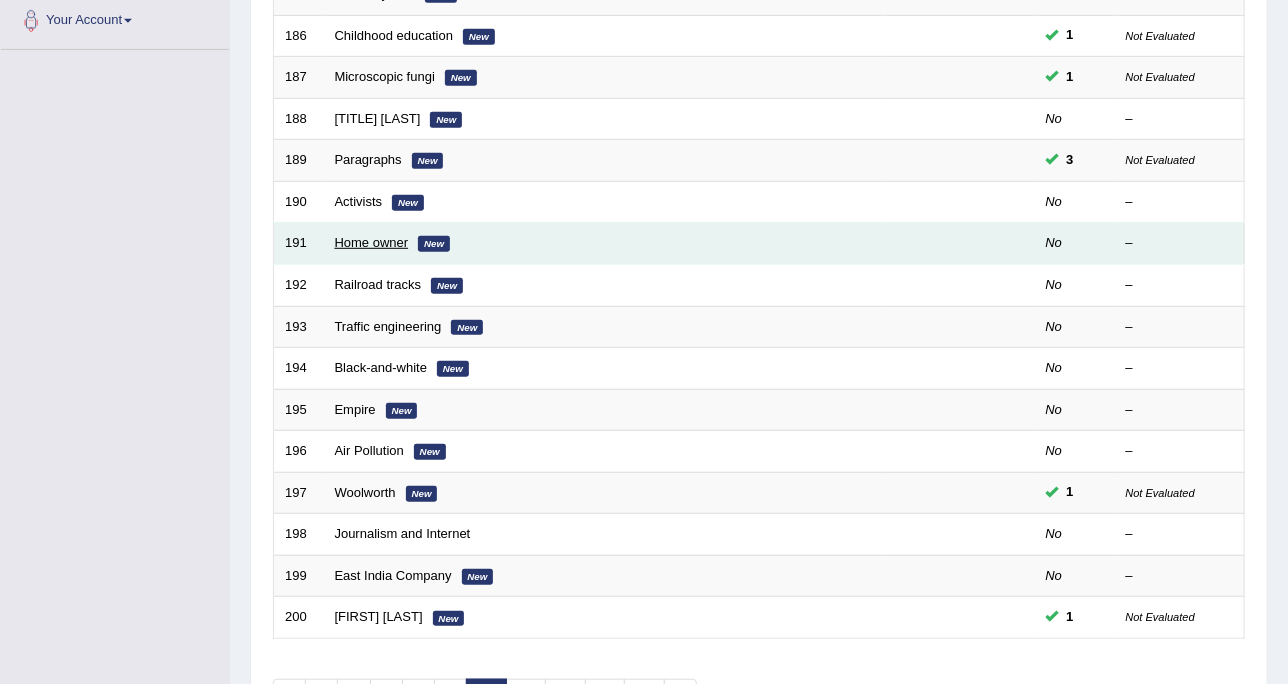 click on "Home owner" at bounding box center [372, 242] 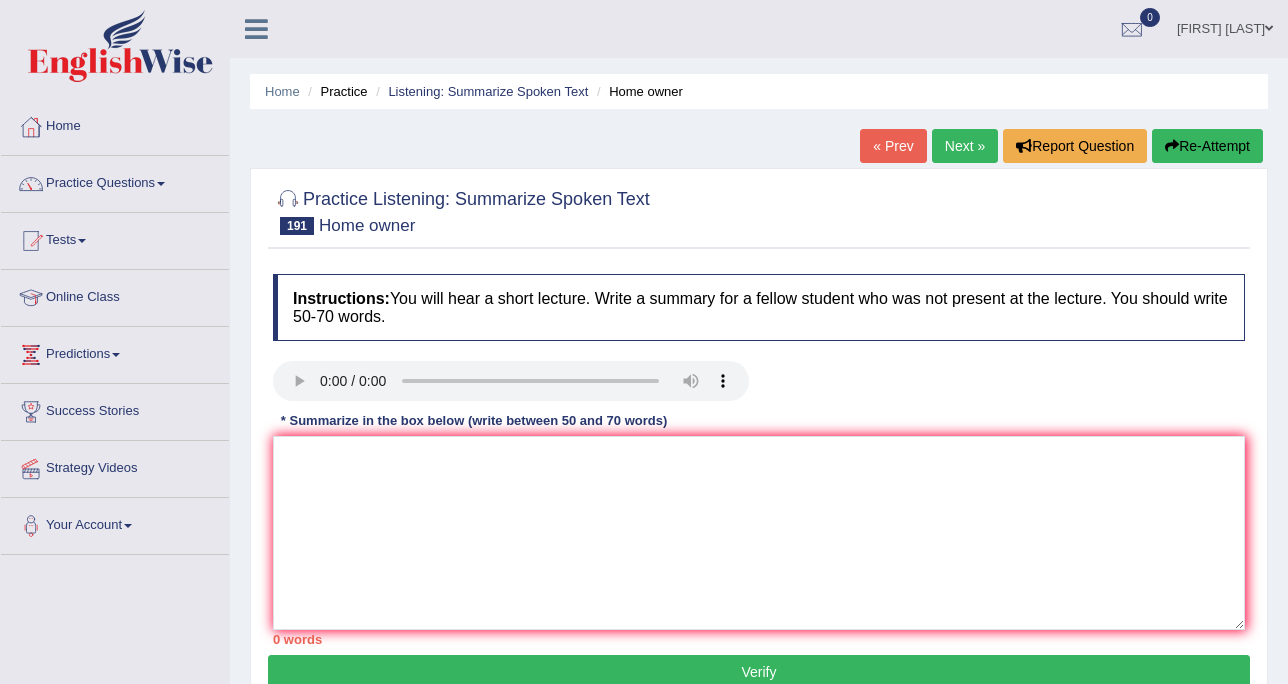 scroll, scrollTop: 0, scrollLeft: 0, axis: both 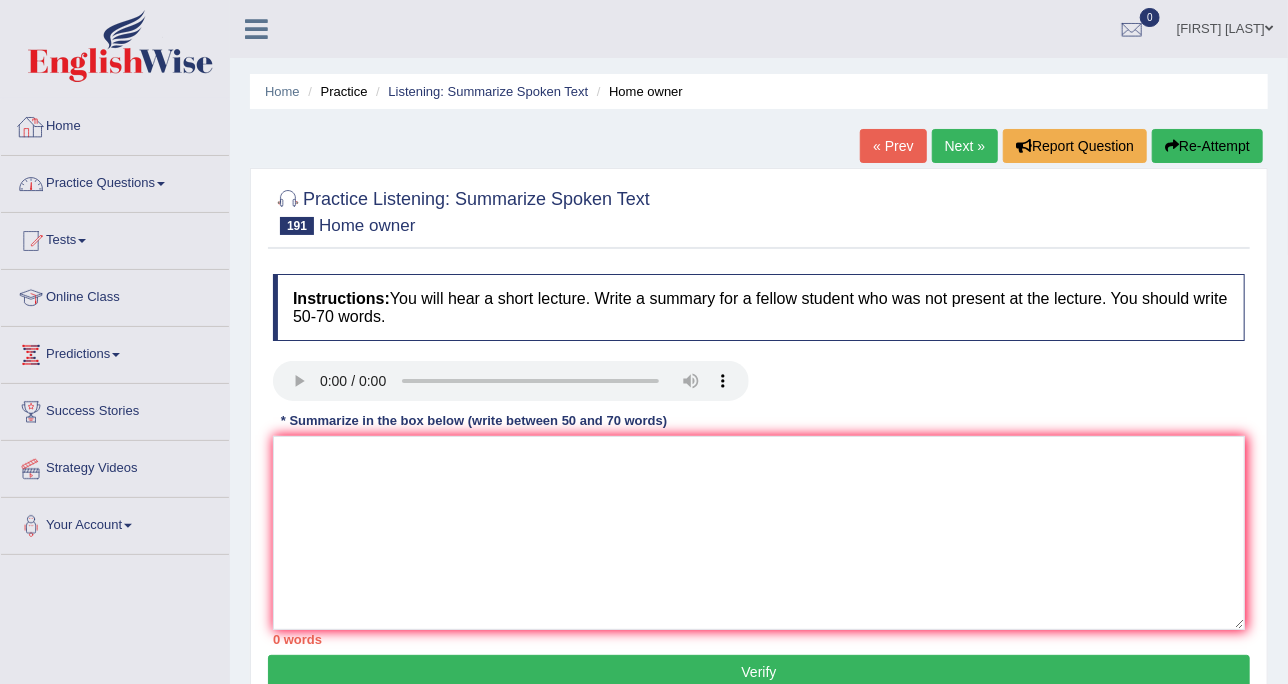 click on "Practice Questions" at bounding box center (115, 181) 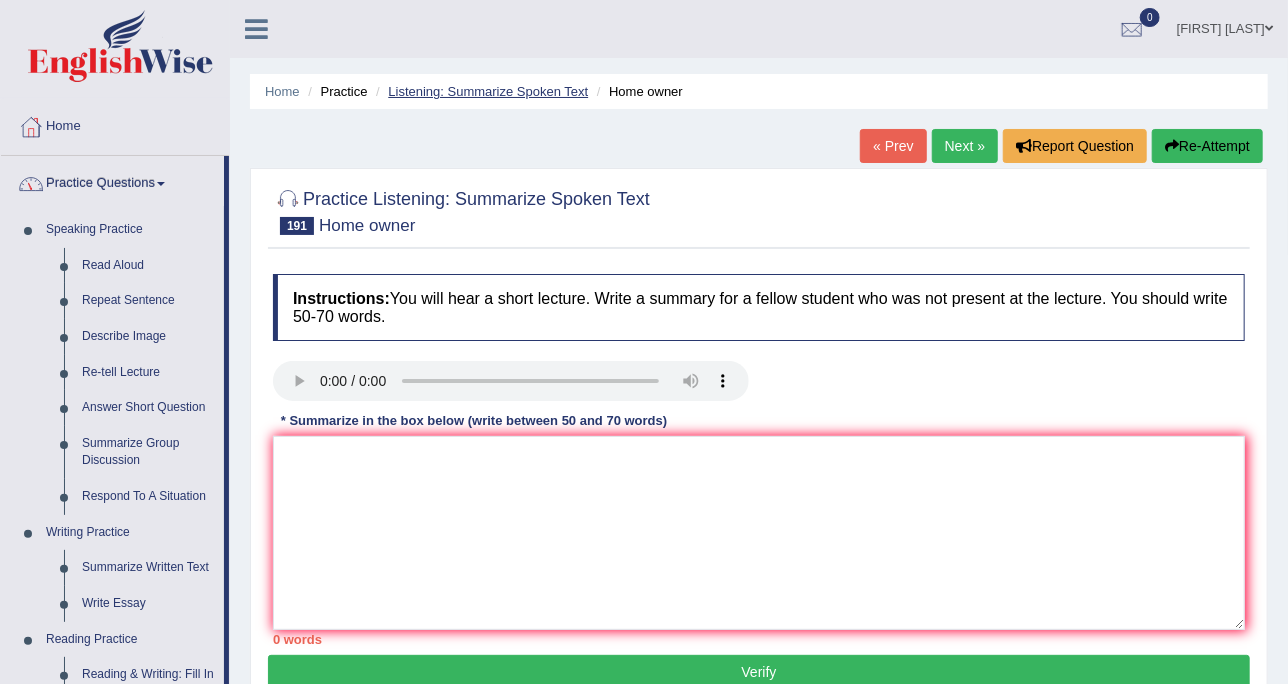 click on "Listening: Summarize Spoken Text" at bounding box center [488, 91] 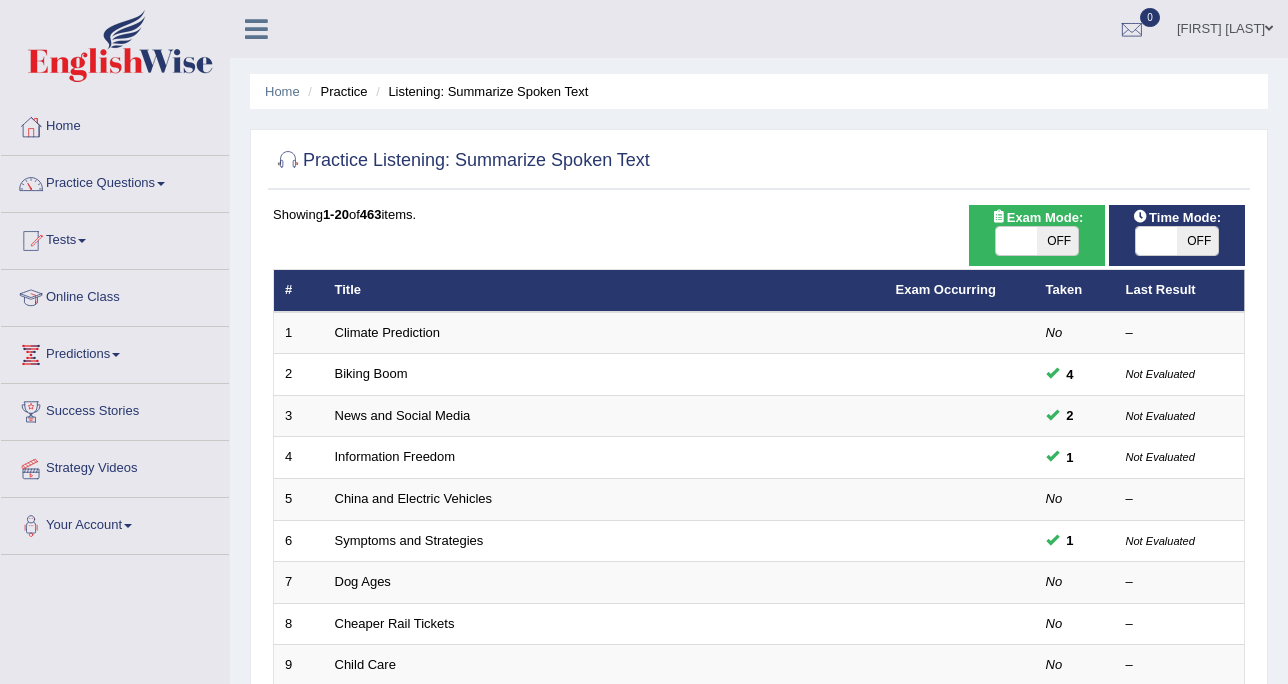 scroll, scrollTop: 0, scrollLeft: 0, axis: both 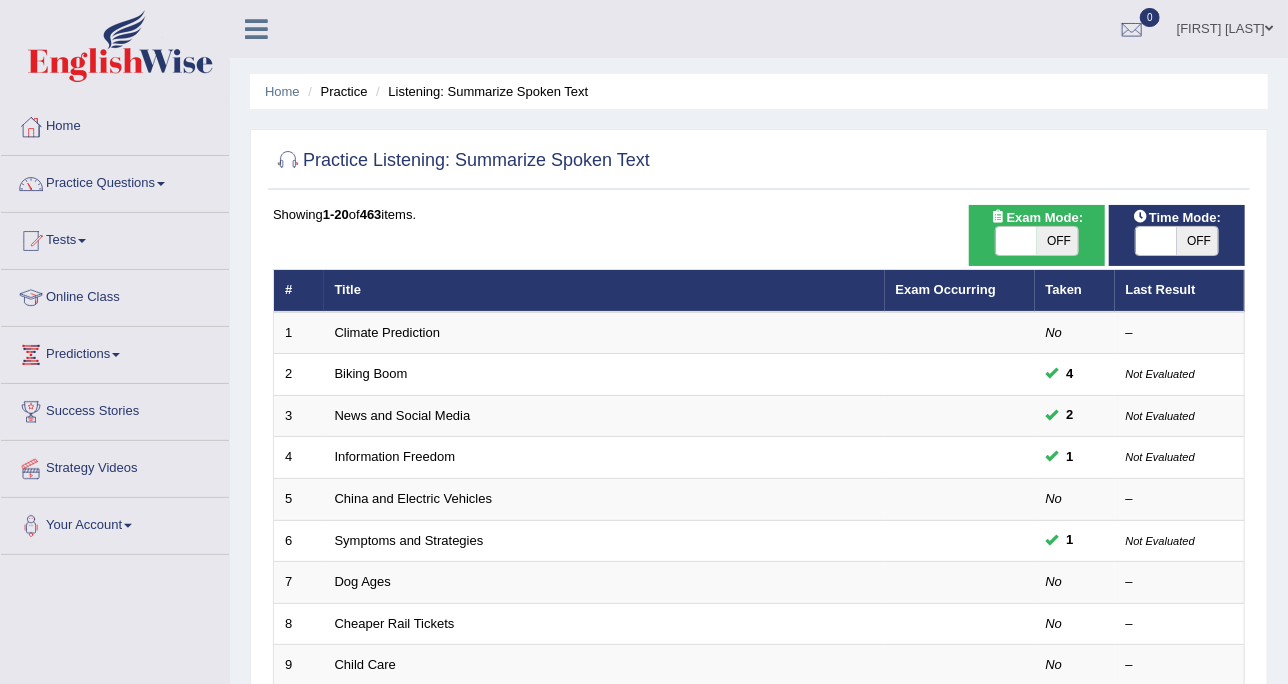 click on "OFF" at bounding box center (1058, 241) 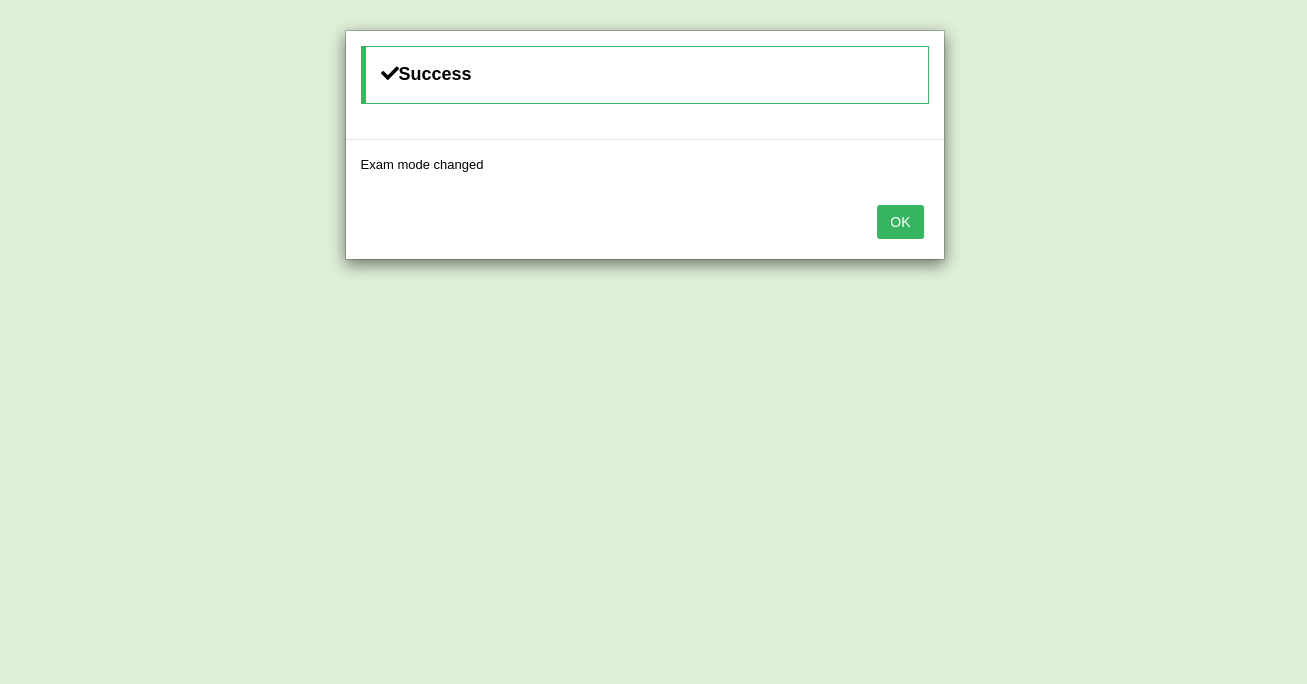 drag, startPoint x: 908, startPoint y: 230, endPoint x: 936, endPoint y: 231, distance: 28.01785 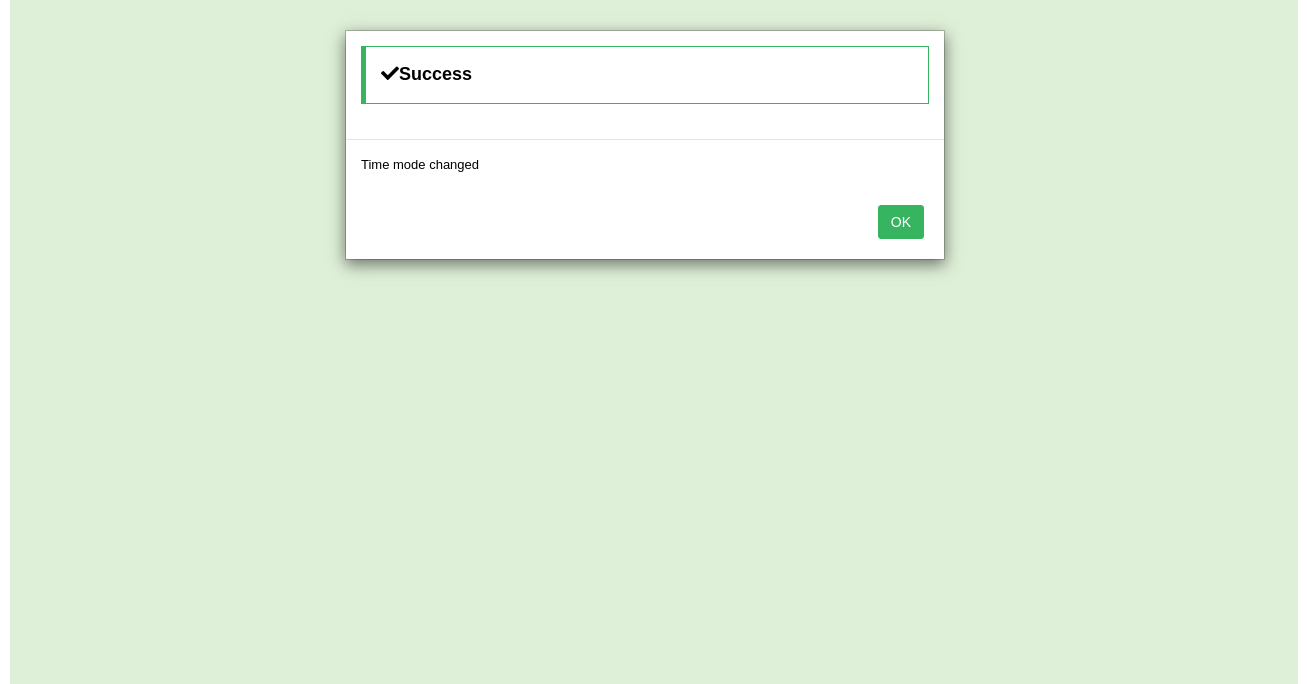 scroll, scrollTop: 0, scrollLeft: 0, axis: both 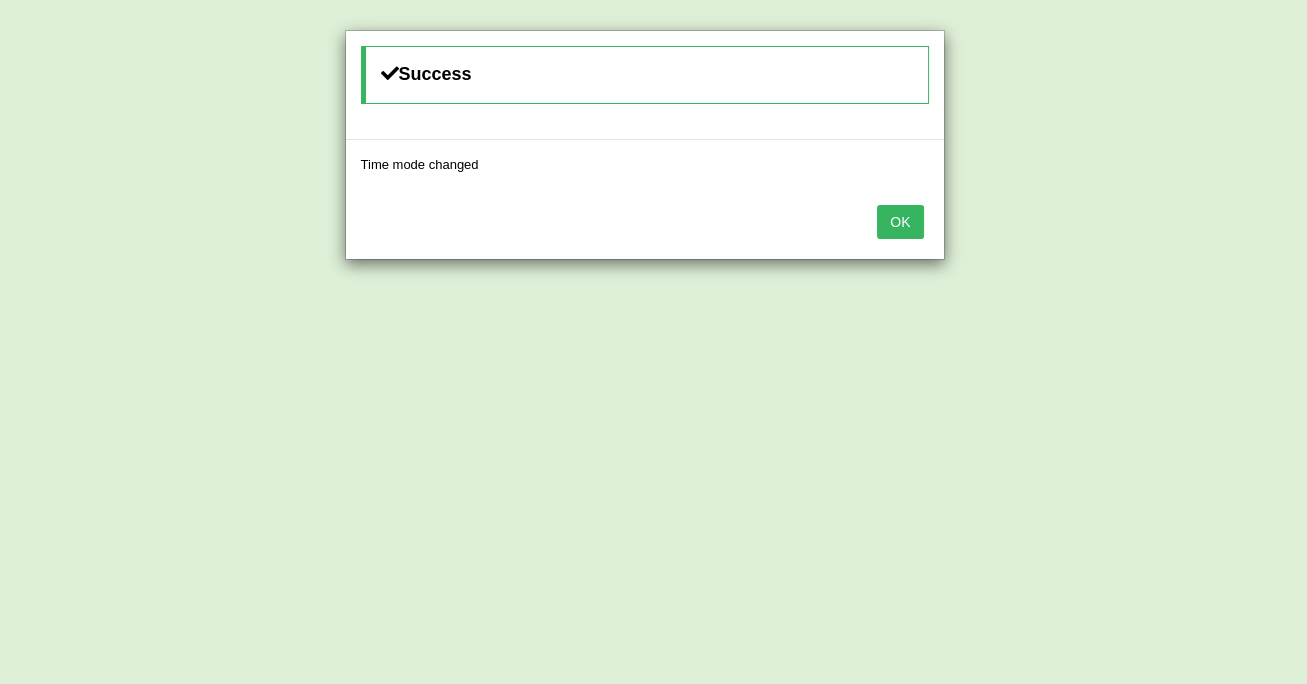 click on "OK" at bounding box center [645, 224] 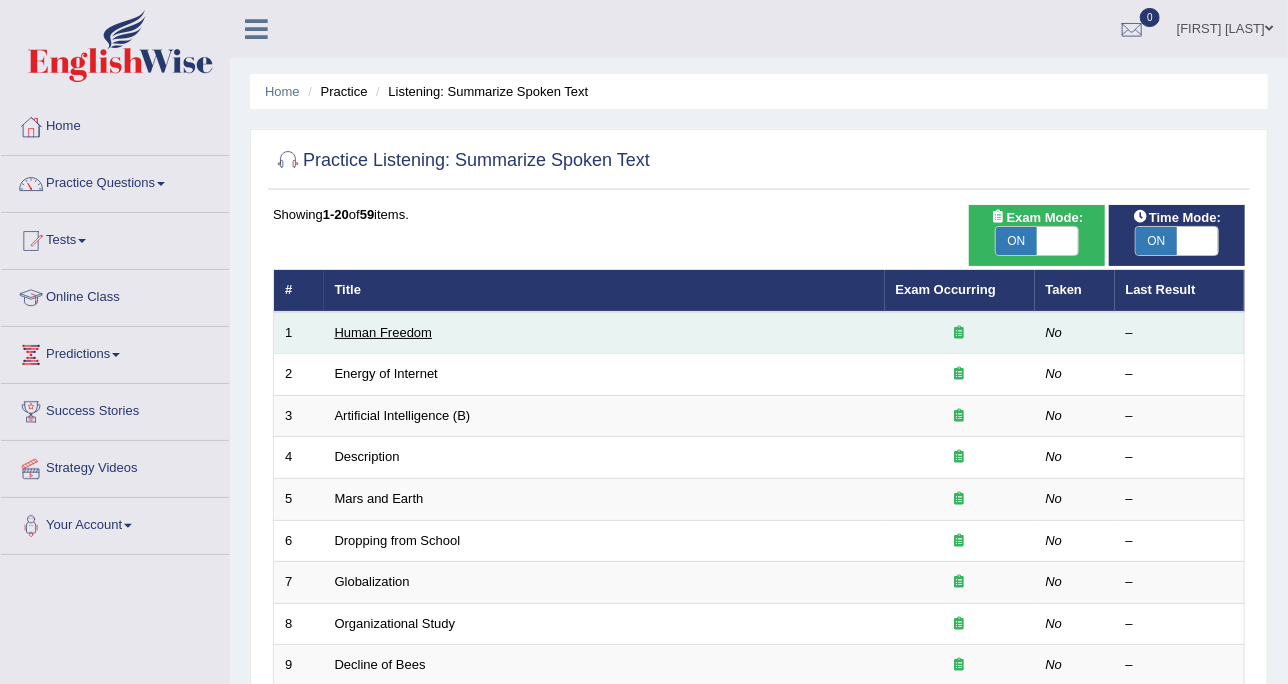 click on "Human Freedom" at bounding box center (384, 332) 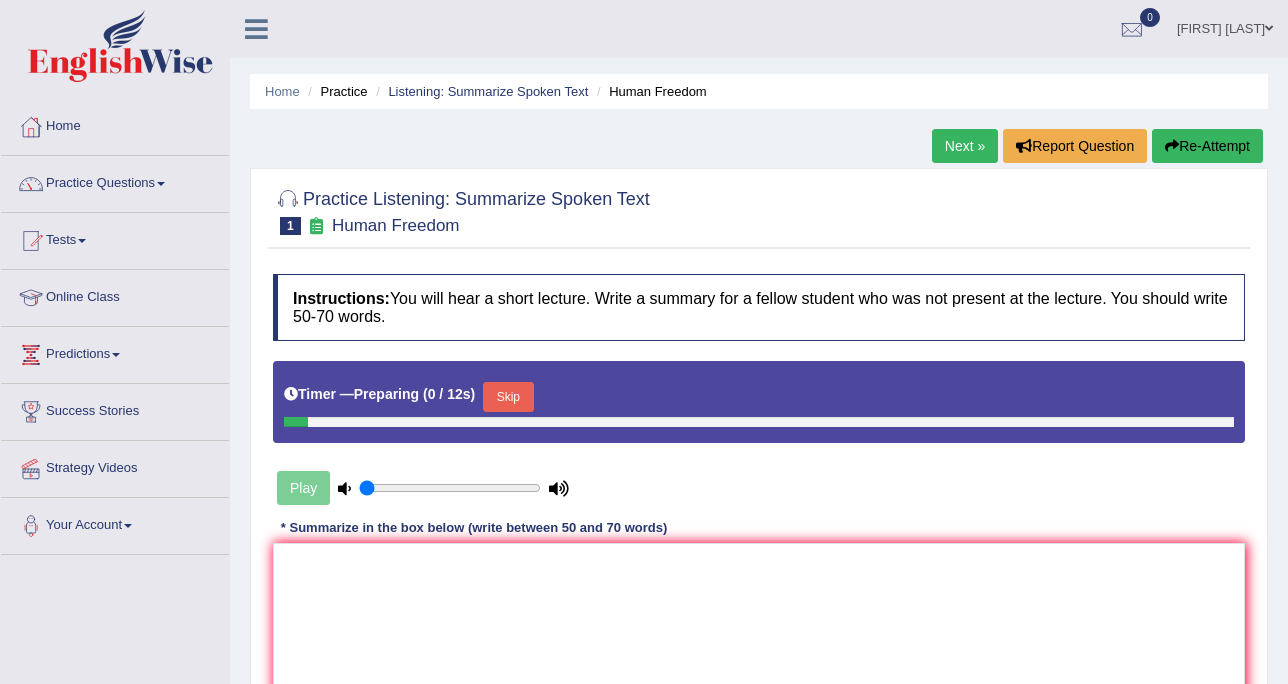 scroll, scrollTop: 0, scrollLeft: 0, axis: both 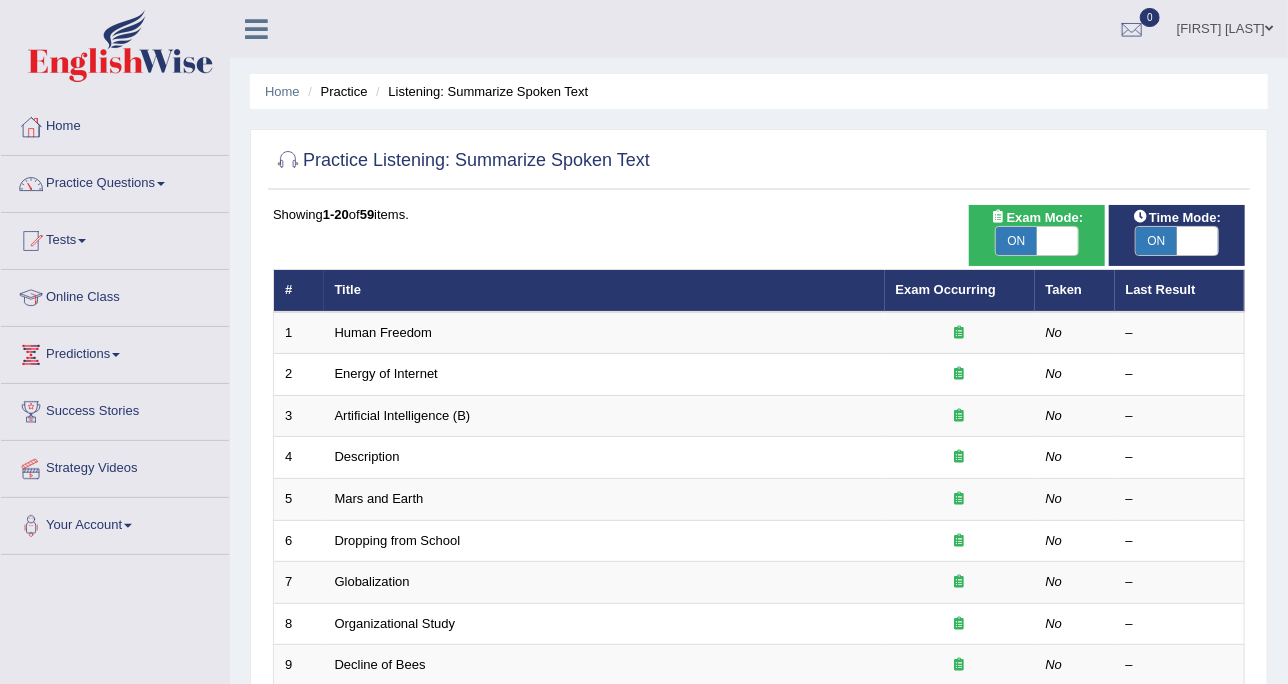 click at bounding box center (1058, 241) 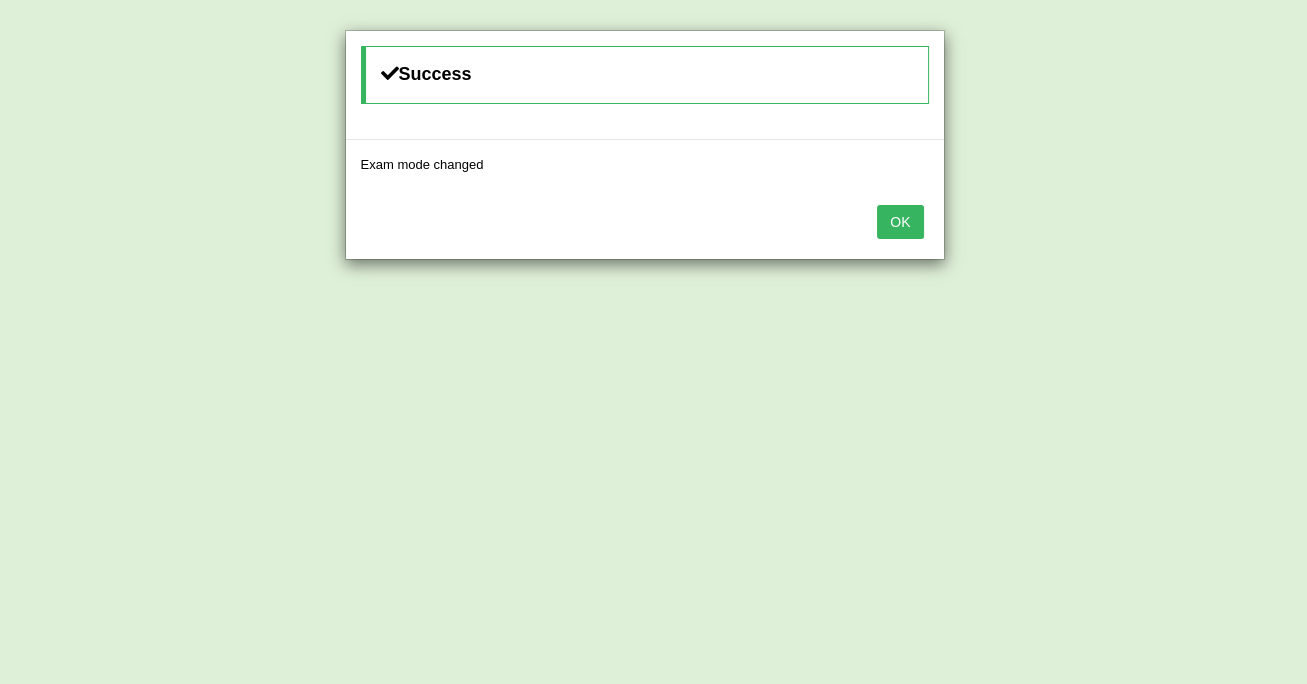 click on "OK" at bounding box center [900, 222] 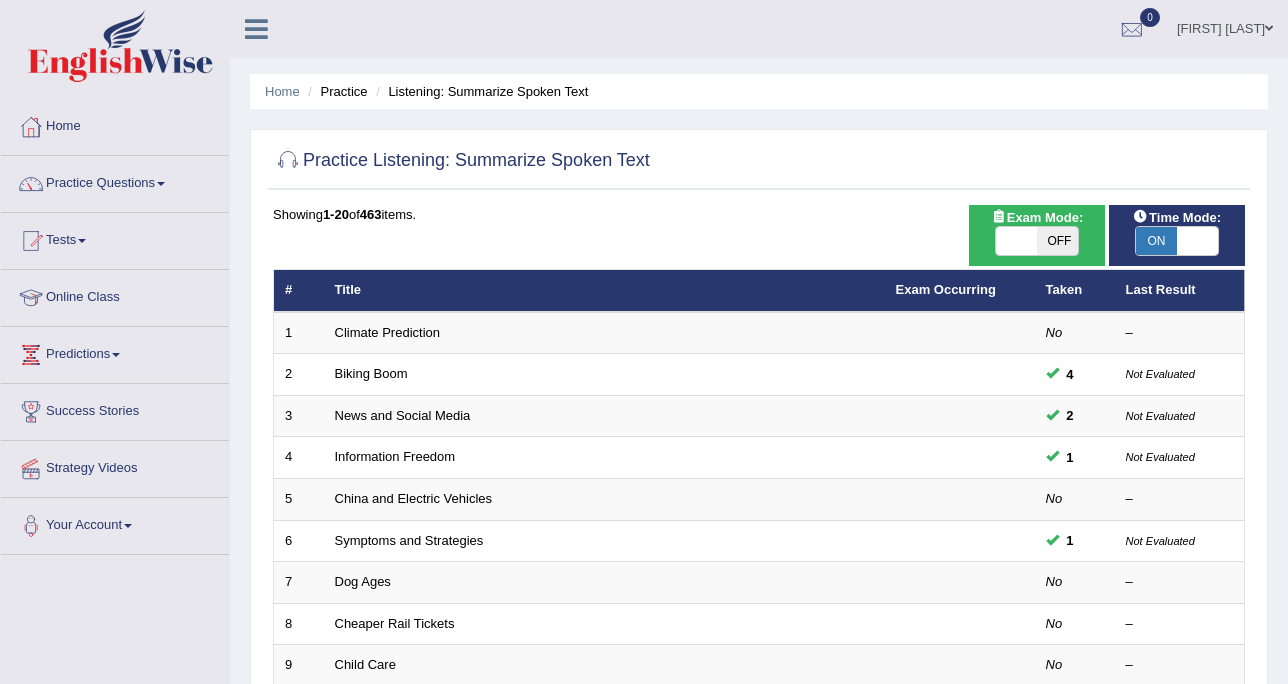 scroll, scrollTop: 0, scrollLeft: 0, axis: both 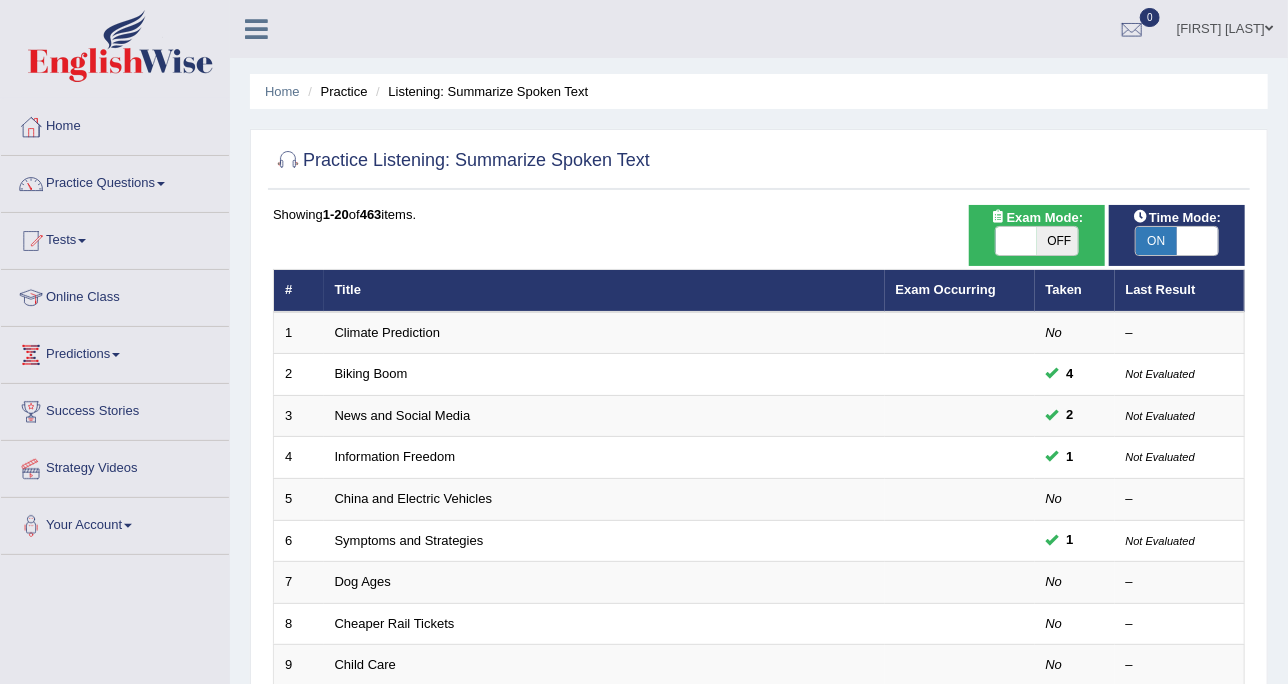 click on "Time Mode:" at bounding box center (1177, 217) 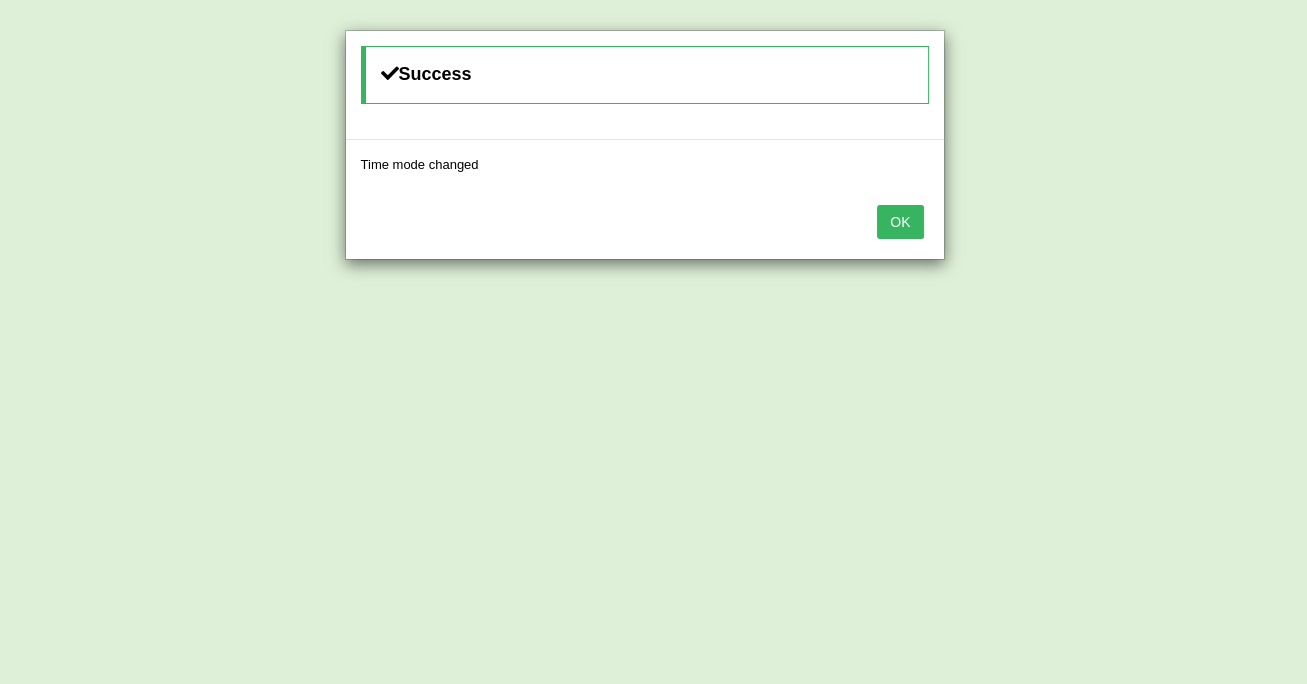 click on "OK" at bounding box center [900, 222] 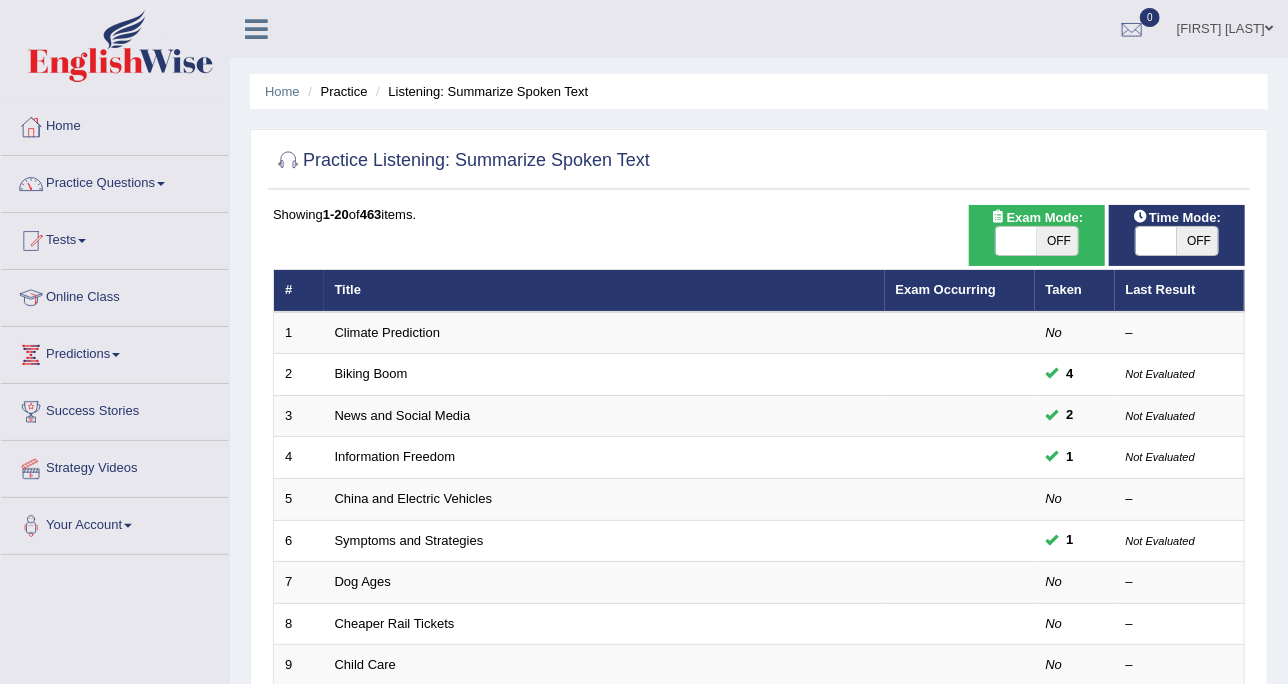 click on "Practice Questions" at bounding box center (115, 181) 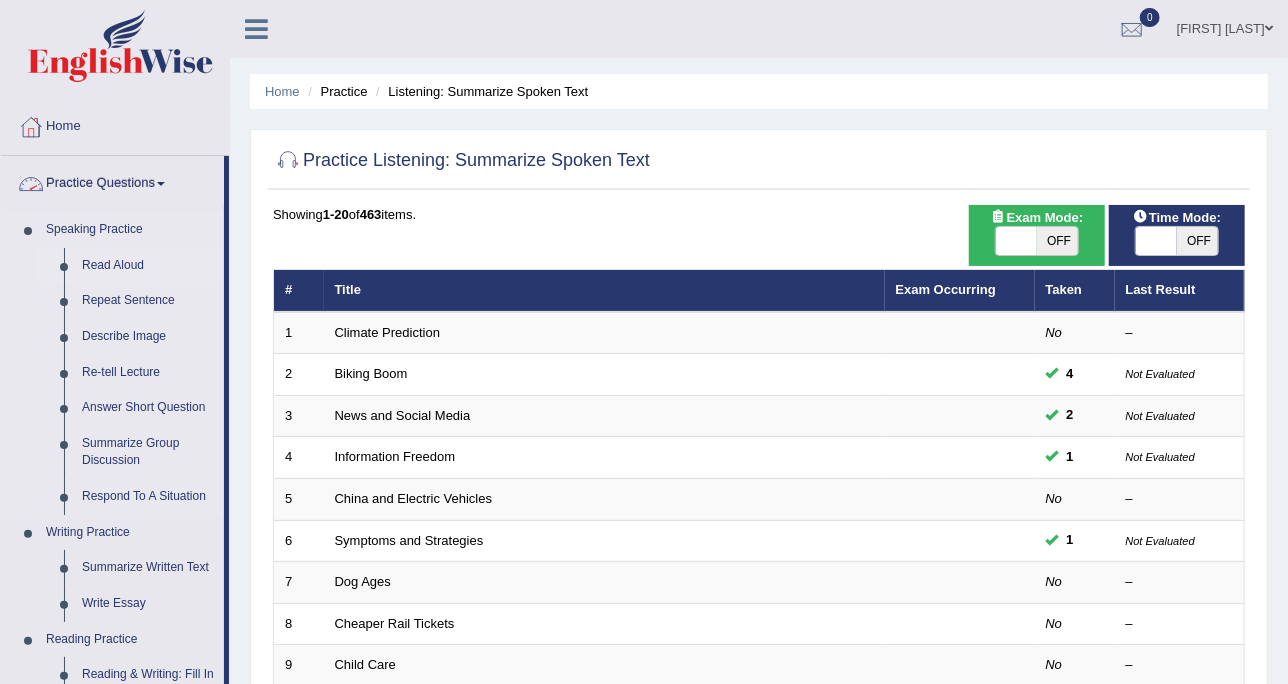 click on "Read Aloud" at bounding box center [148, 266] 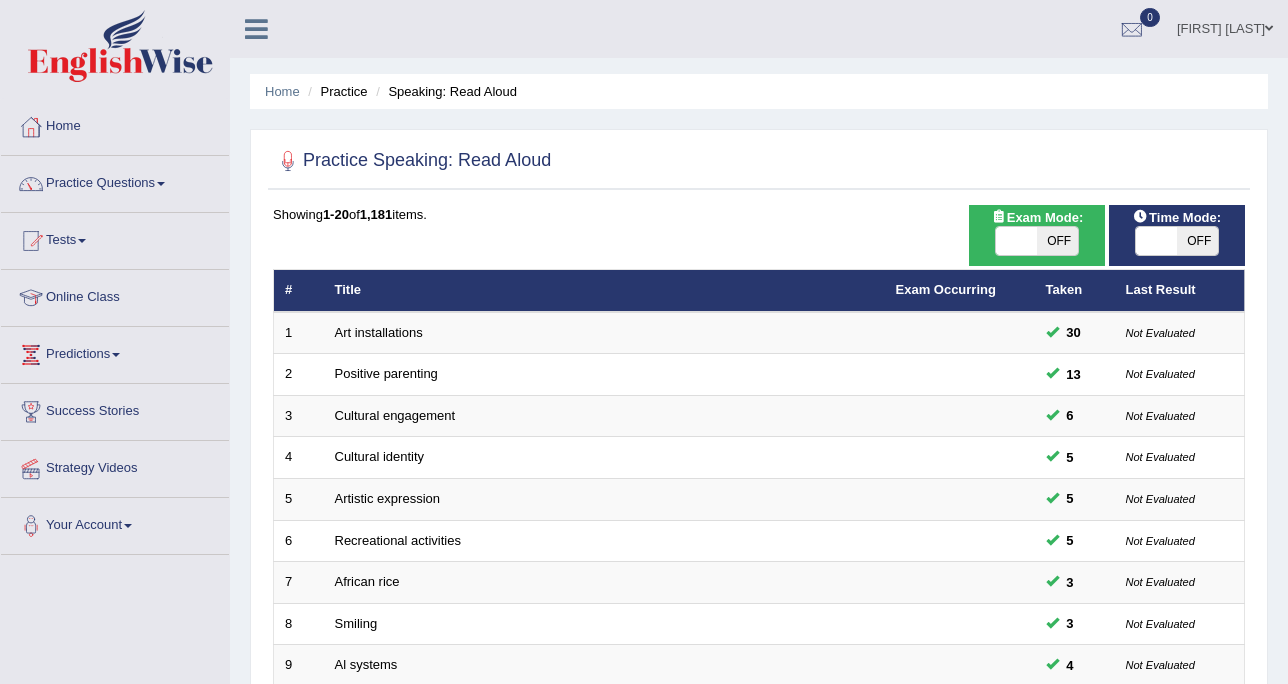 scroll, scrollTop: 0, scrollLeft: 0, axis: both 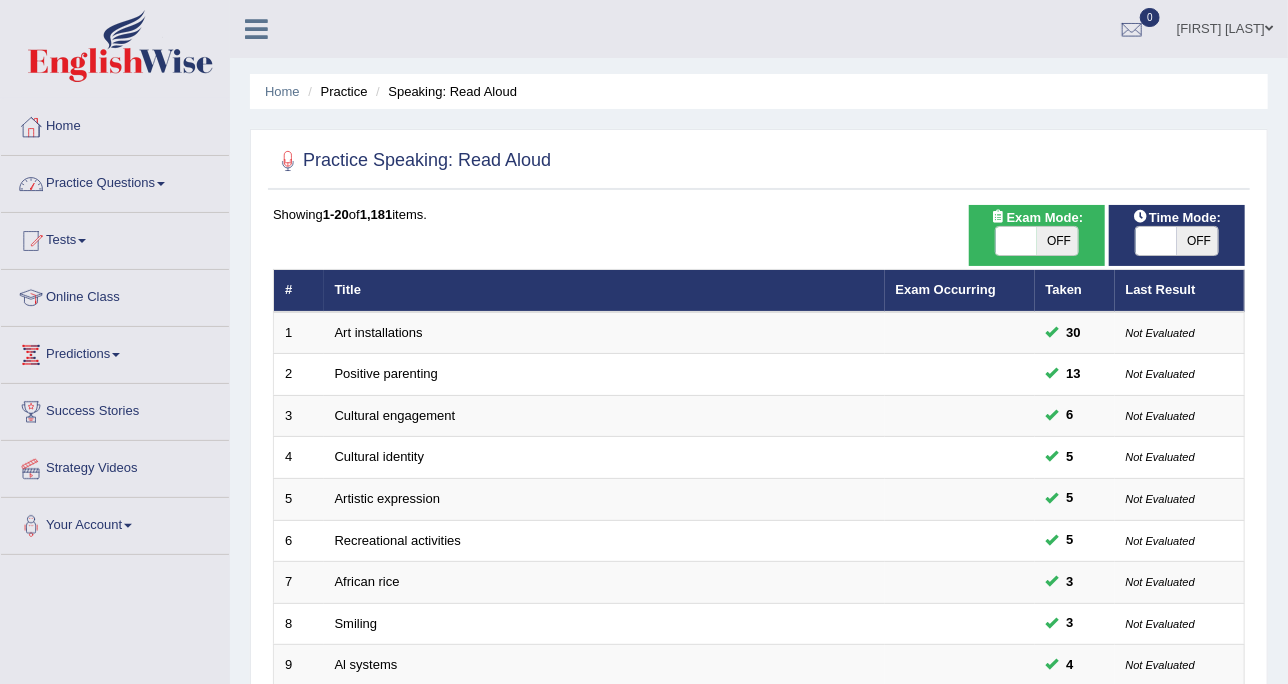 click on "Practice Questions" at bounding box center [115, 181] 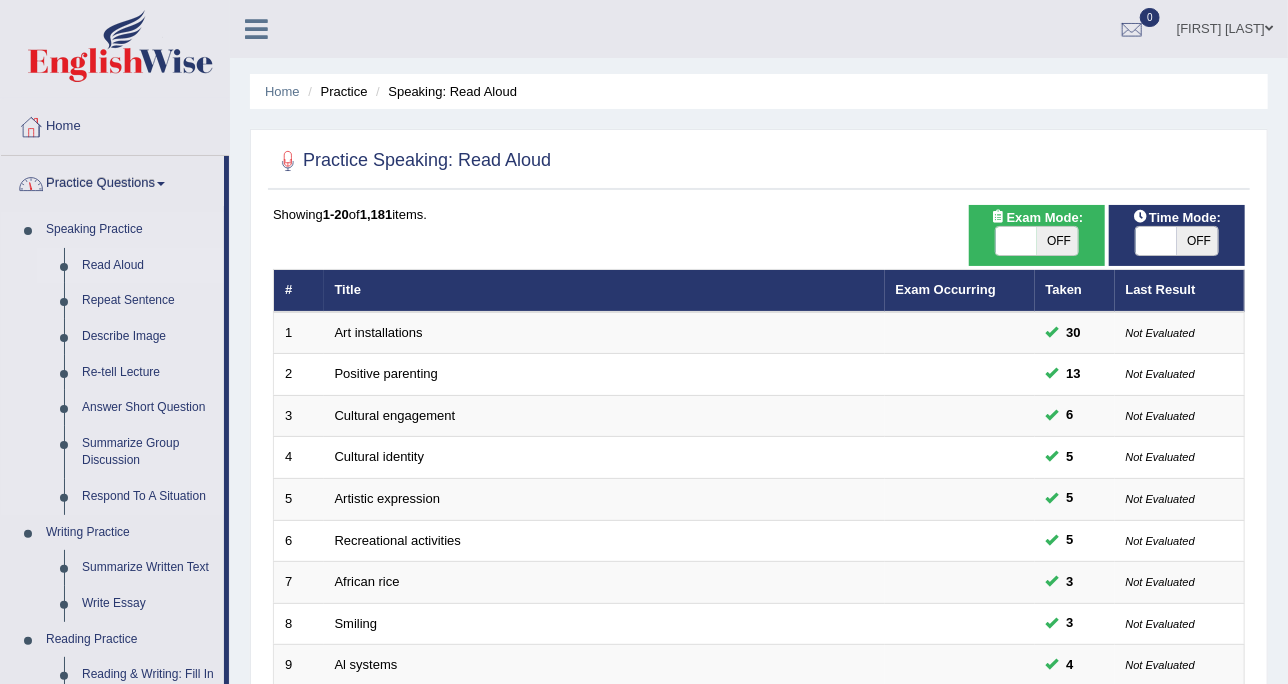 click on "Read Aloud" at bounding box center (148, 266) 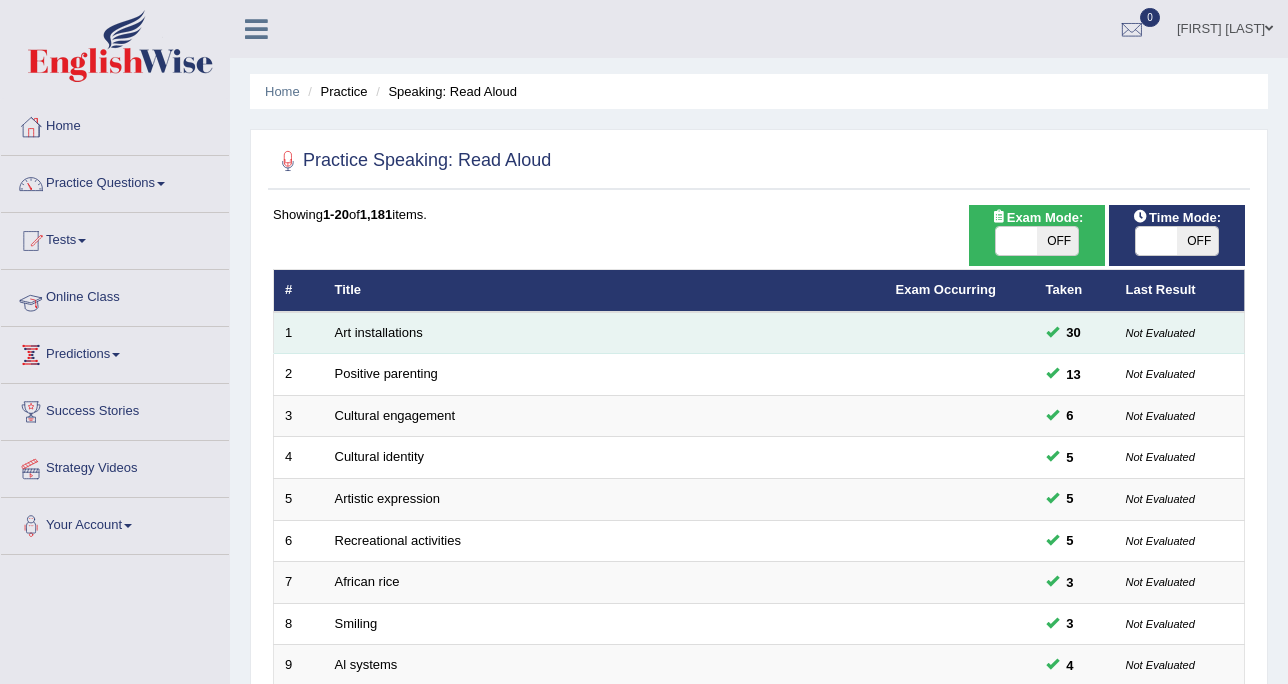 scroll, scrollTop: 0, scrollLeft: 0, axis: both 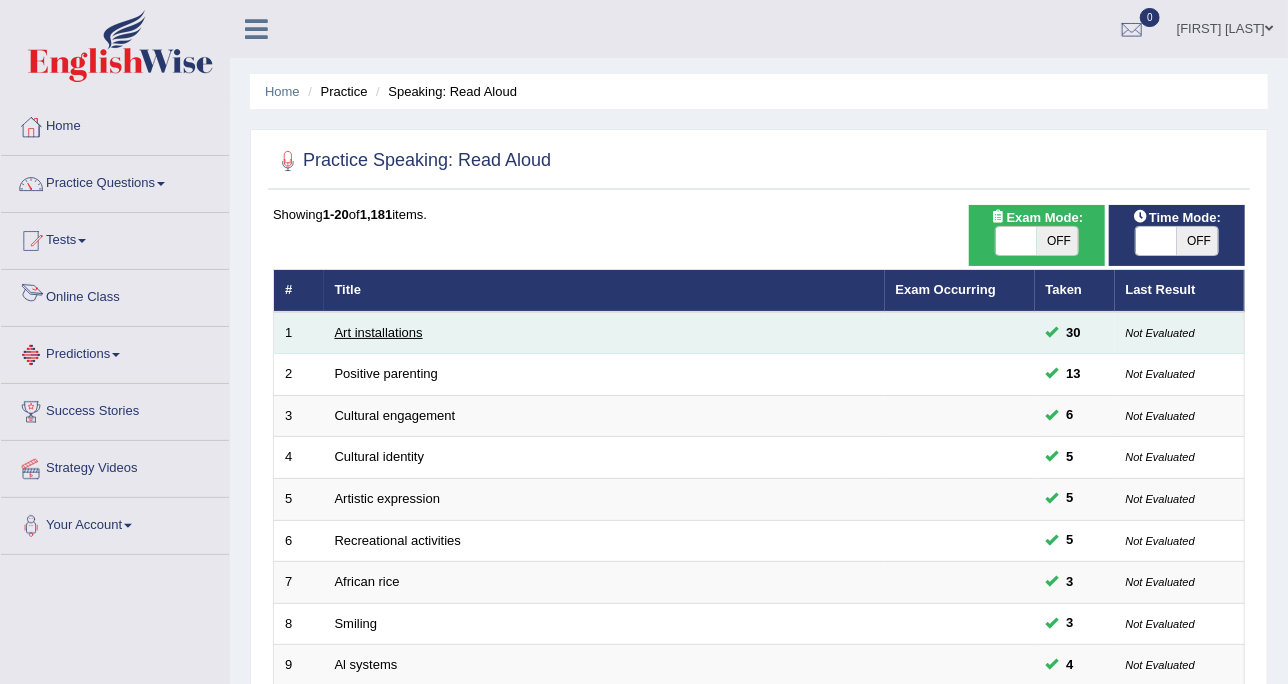 click on "Art installations" at bounding box center (379, 332) 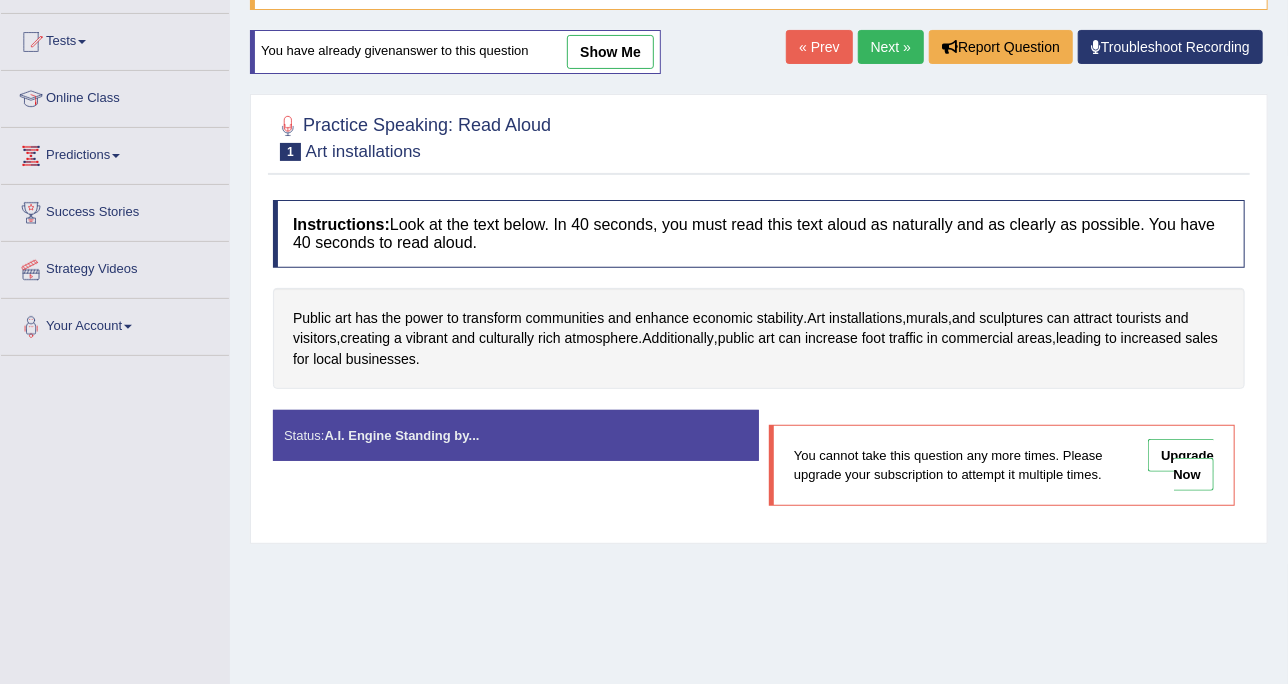 scroll, scrollTop: 254, scrollLeft: 0, axis: vertical 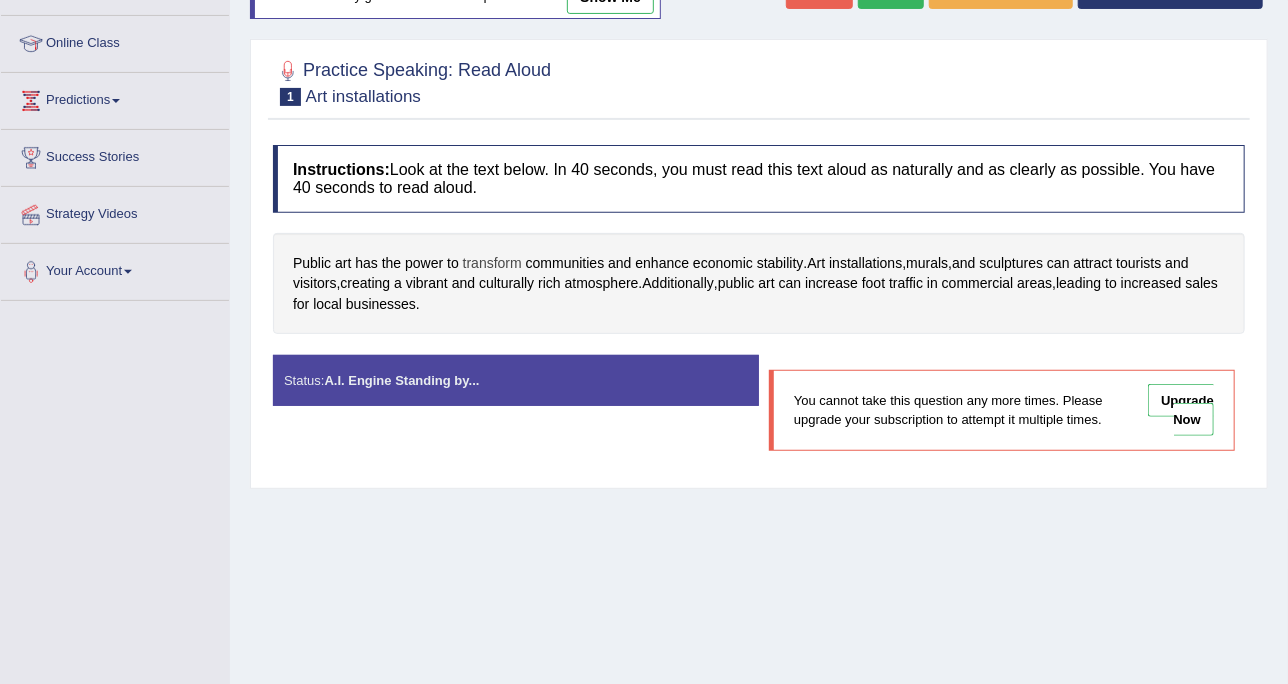 click on "transform" at bounding box center (492, 263) 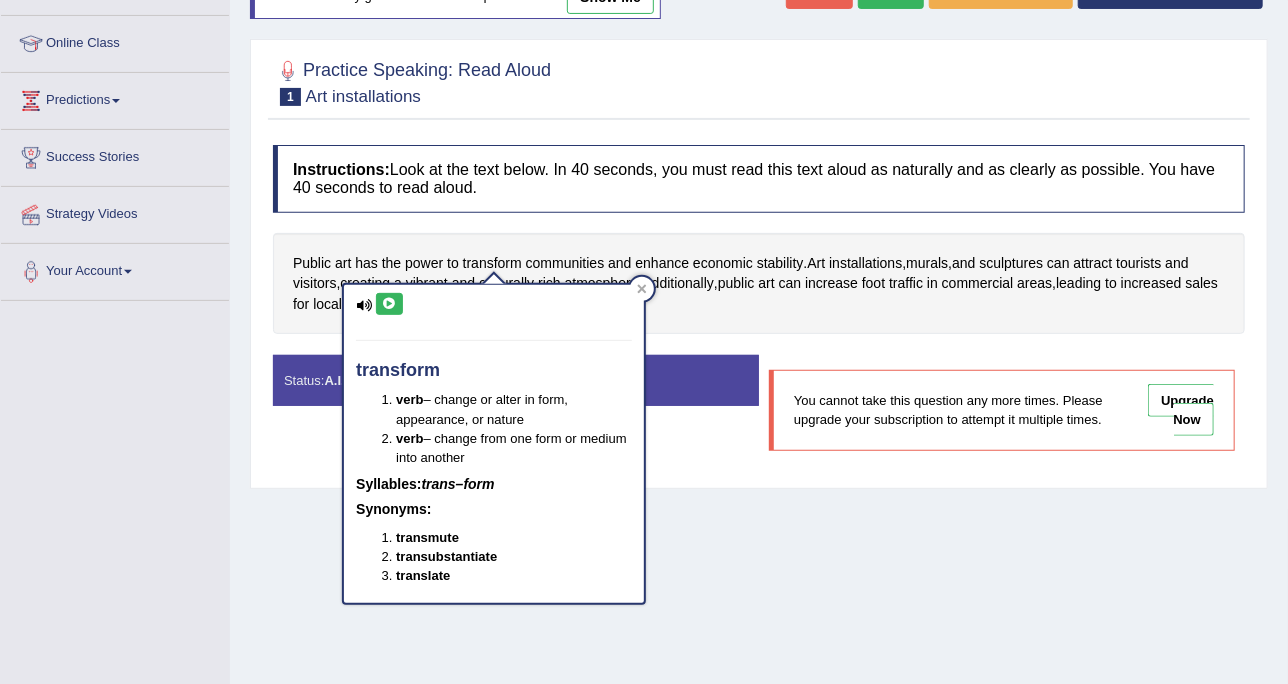 click on "transform verb  – change or alter in form, appearance, or nature verb  – change from one form or medium into another Syllables:  trans–form Synonyms:  transmute transubstantiate translate" at bounding box center (494, 444) 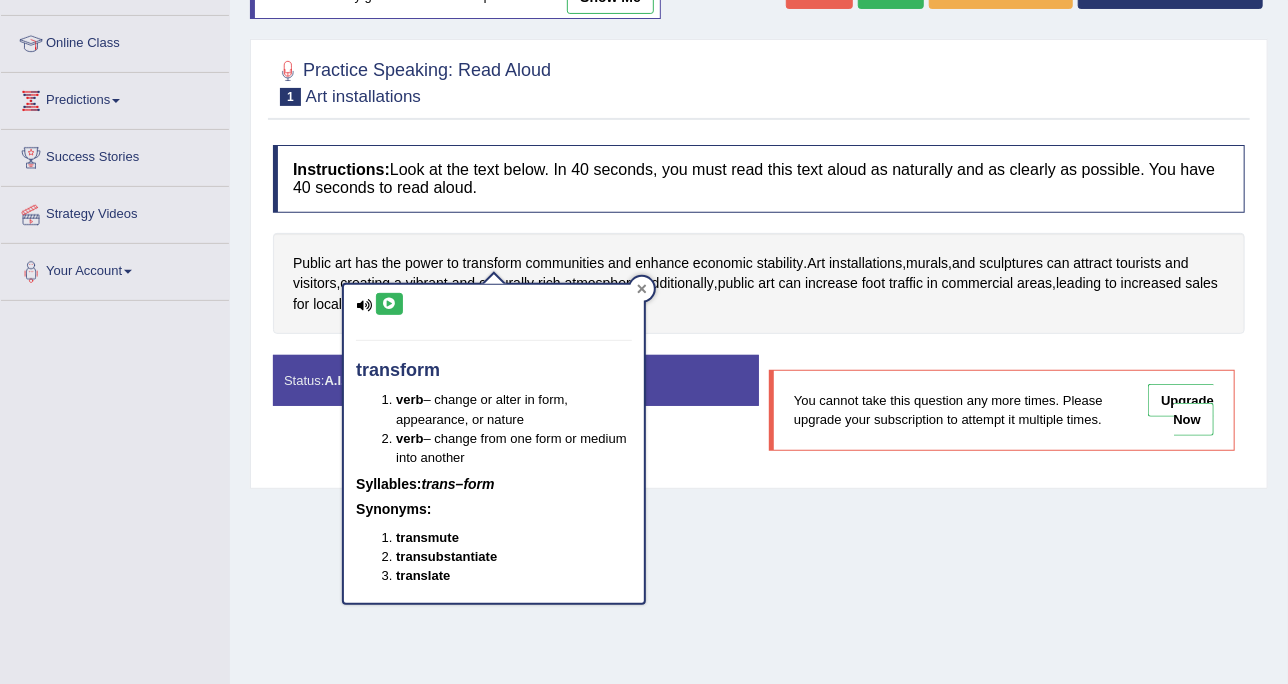 click 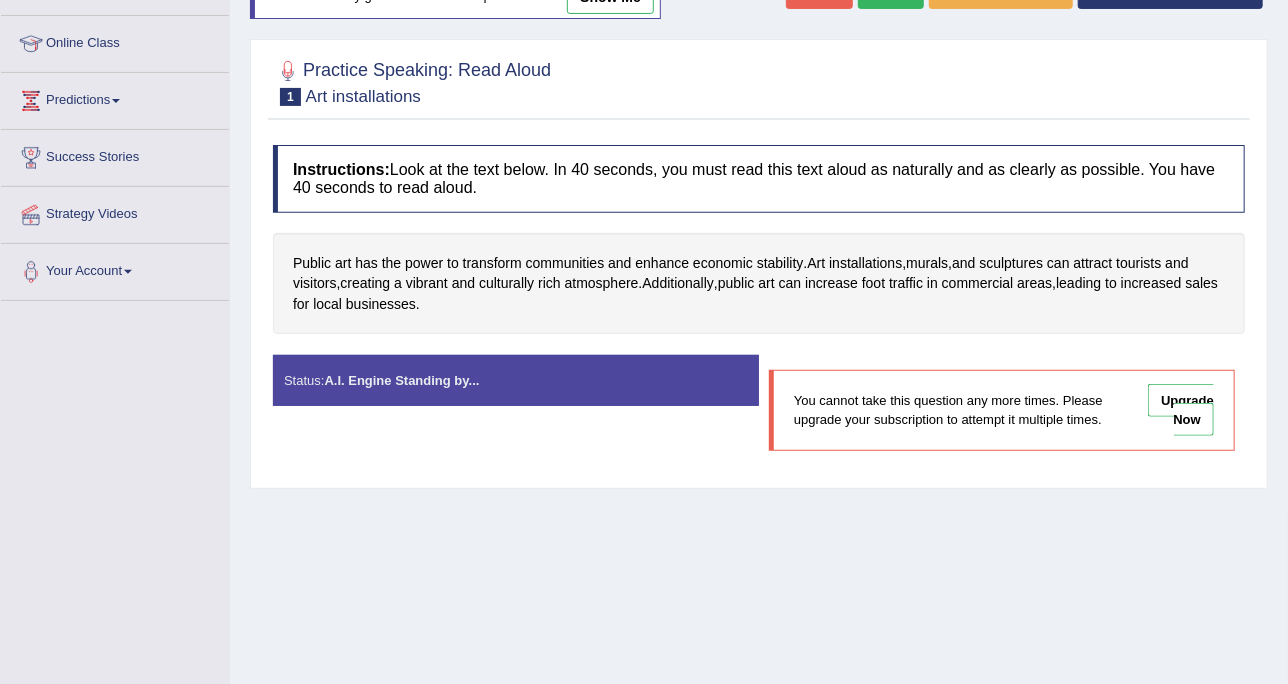 scroll, scrollTop: 0, scrollLeft: 0, axis: both 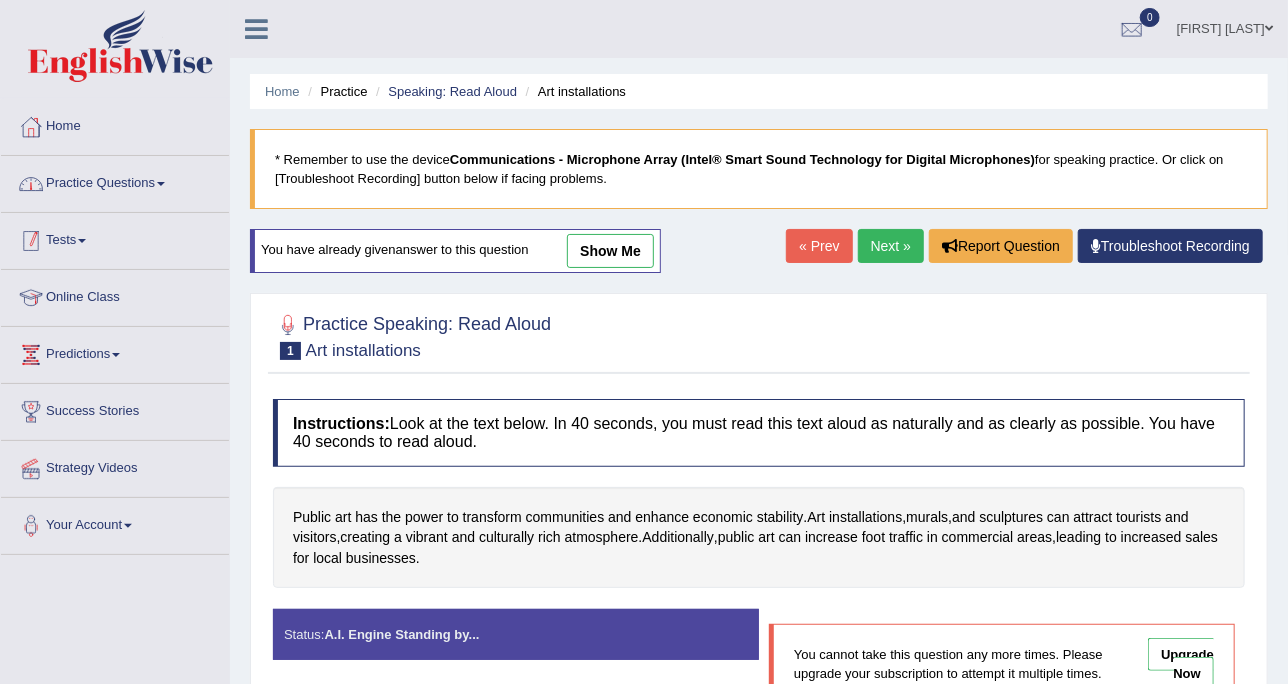 click on "Practice Questions" at bounding box center [115, 181] 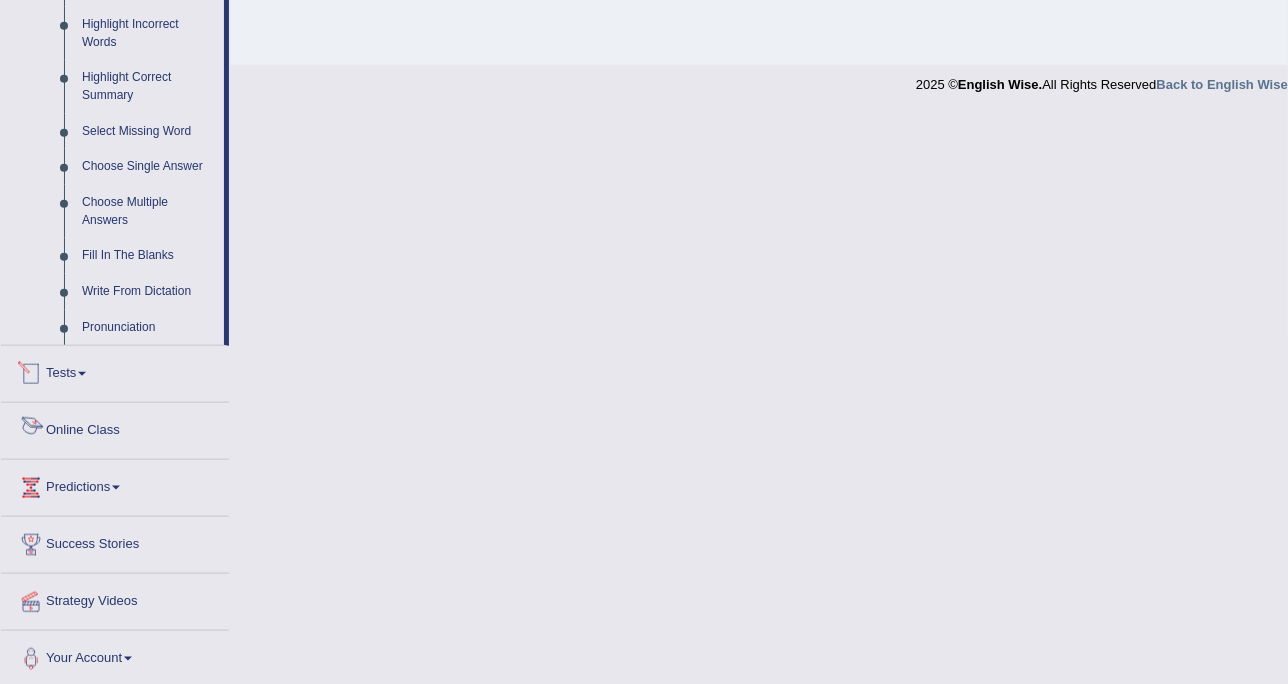 click on "Tests" at bounding box center (115, 371) 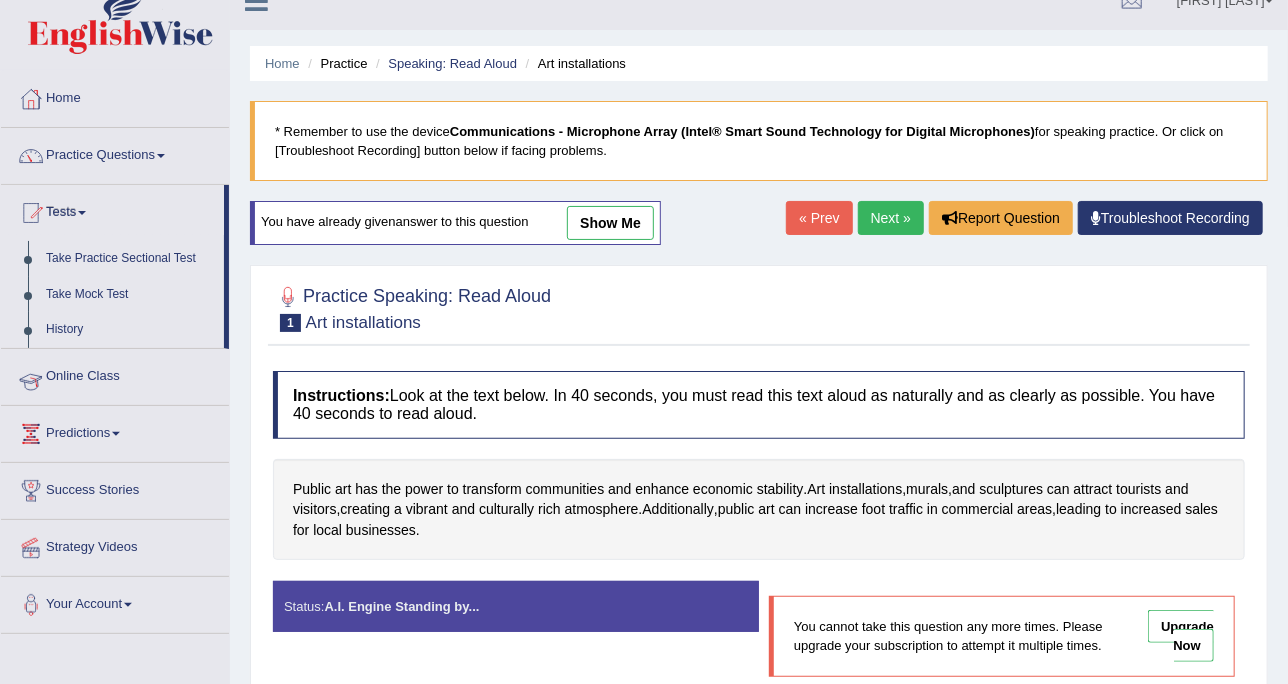 scroll, scrollTop: 11, scrollLeft: 0, axis: vertical 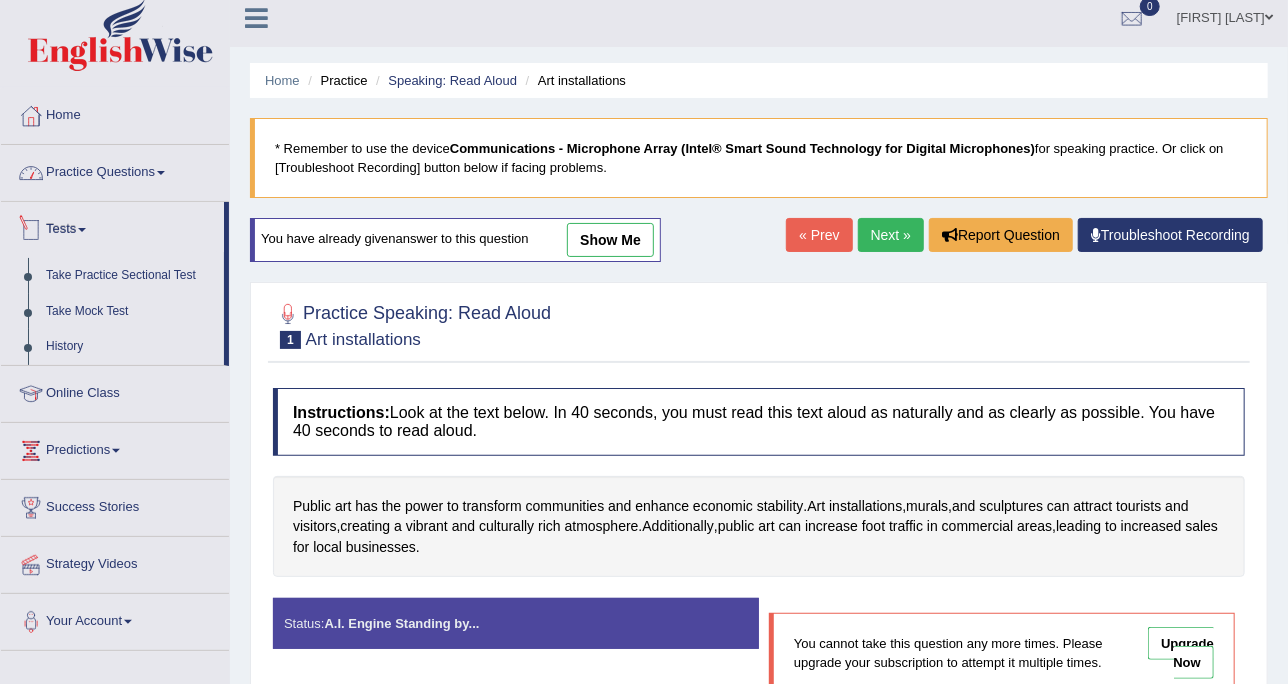 click on "Practice Questions" at bounding box center [115, 170] 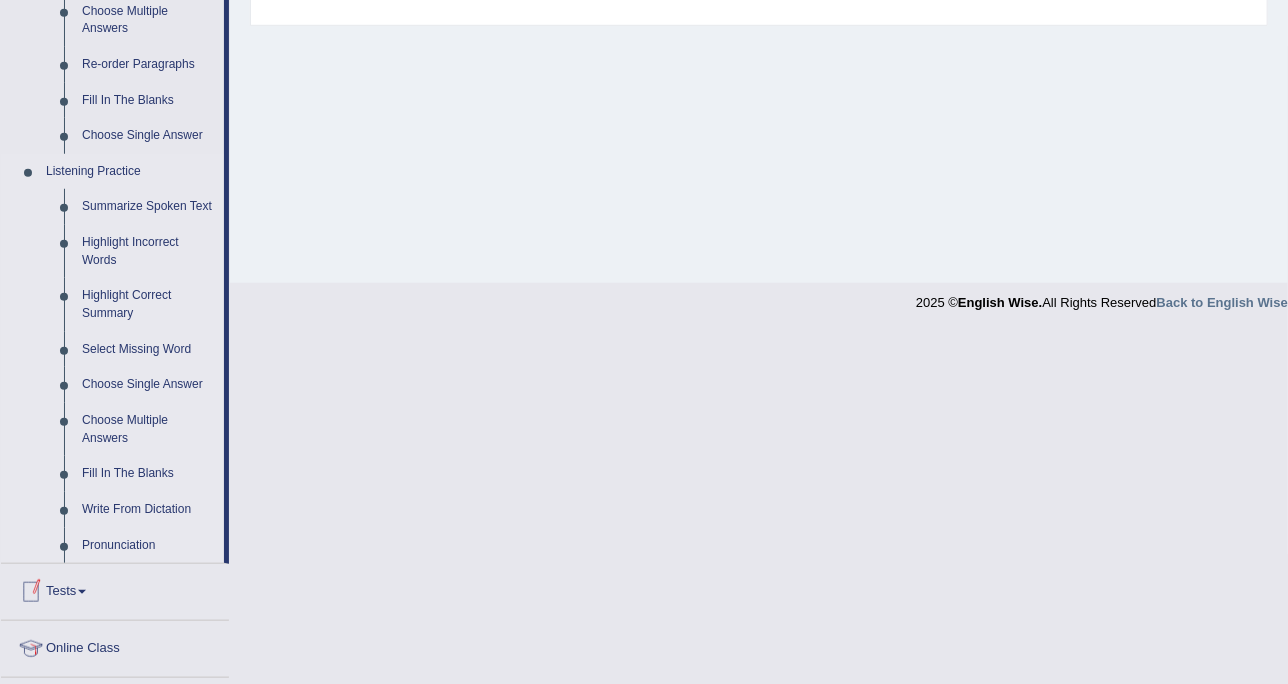 scroll, scrollTop: 685, scrollLeft: 0, axis: vertical 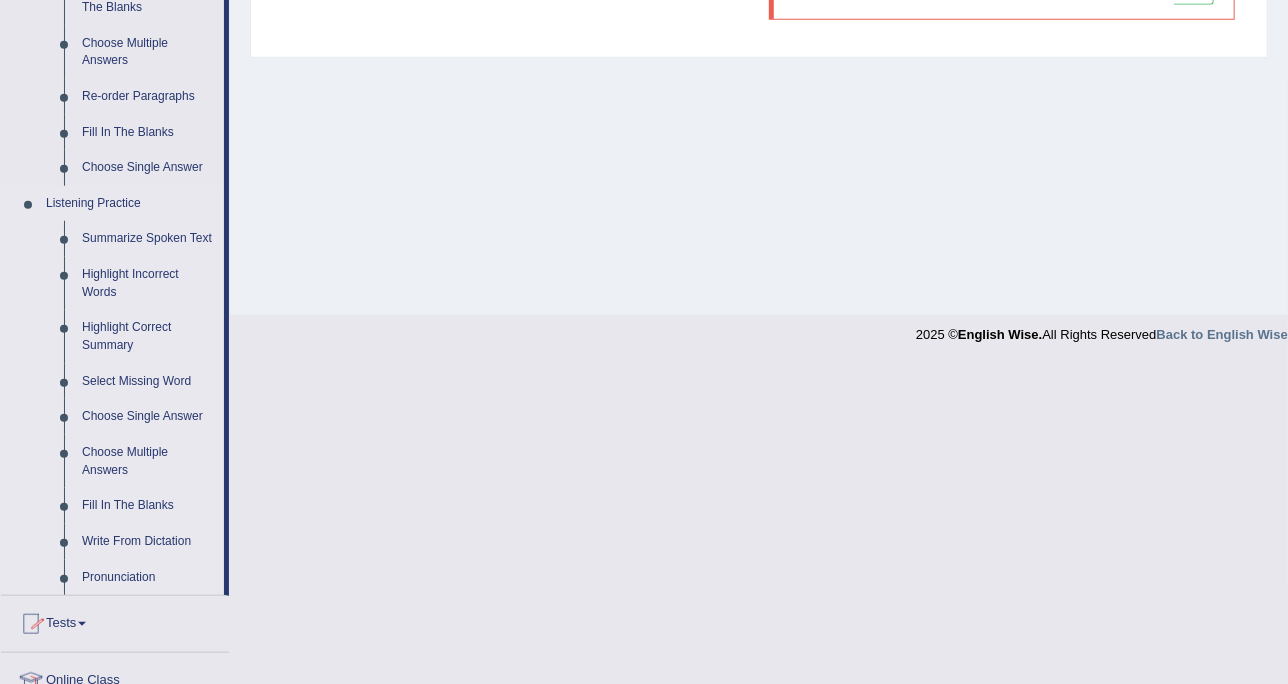 click on "Listening Practice" at bounding box center [130, 204] 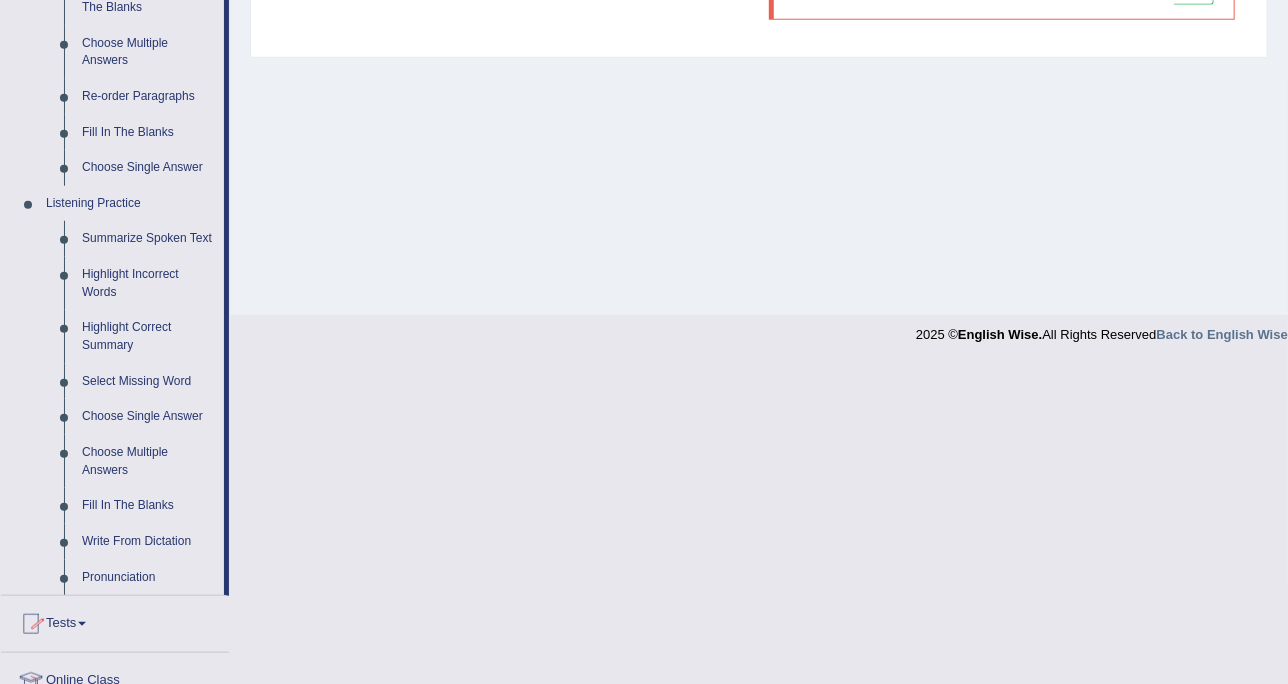 scroll, scrollTop: 0, scrollLeft: 0, axis: both 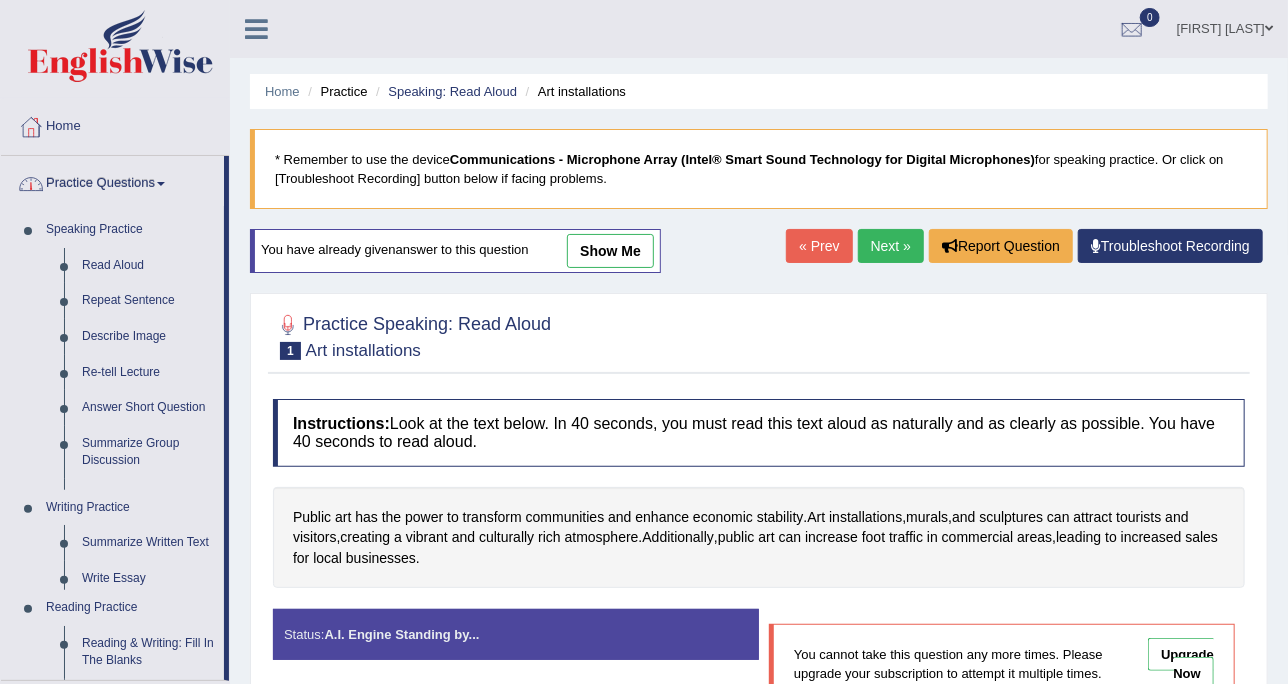 click on "Practice Questions" at bounding box center [112, 181] 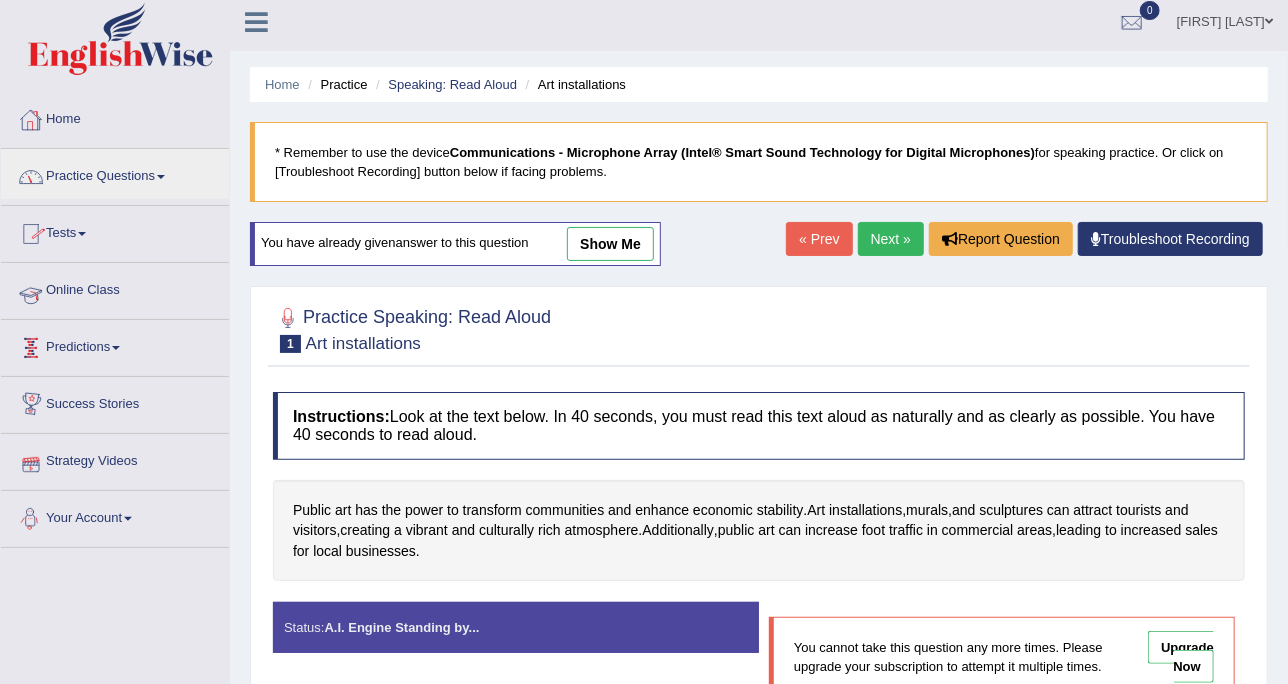 scroll, scrollTop: 0, scrollLeft: 0, axis: both 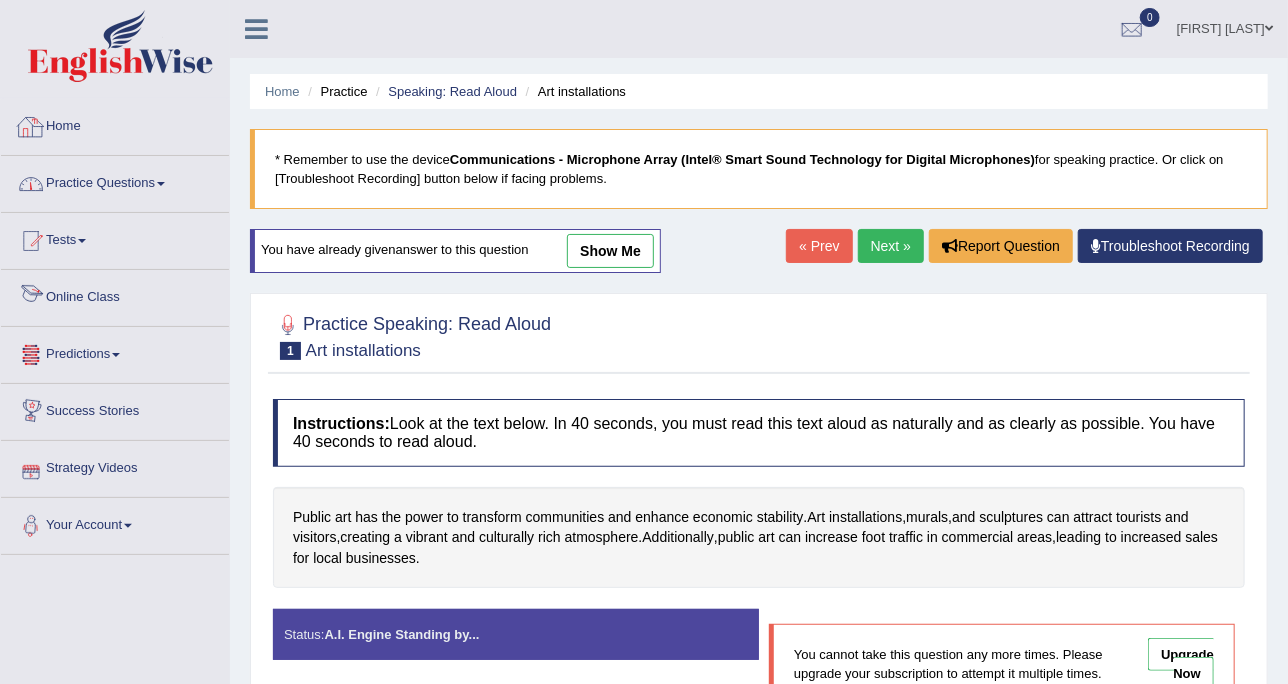 click on "Practice Questions" at bounding box center (115, 181) 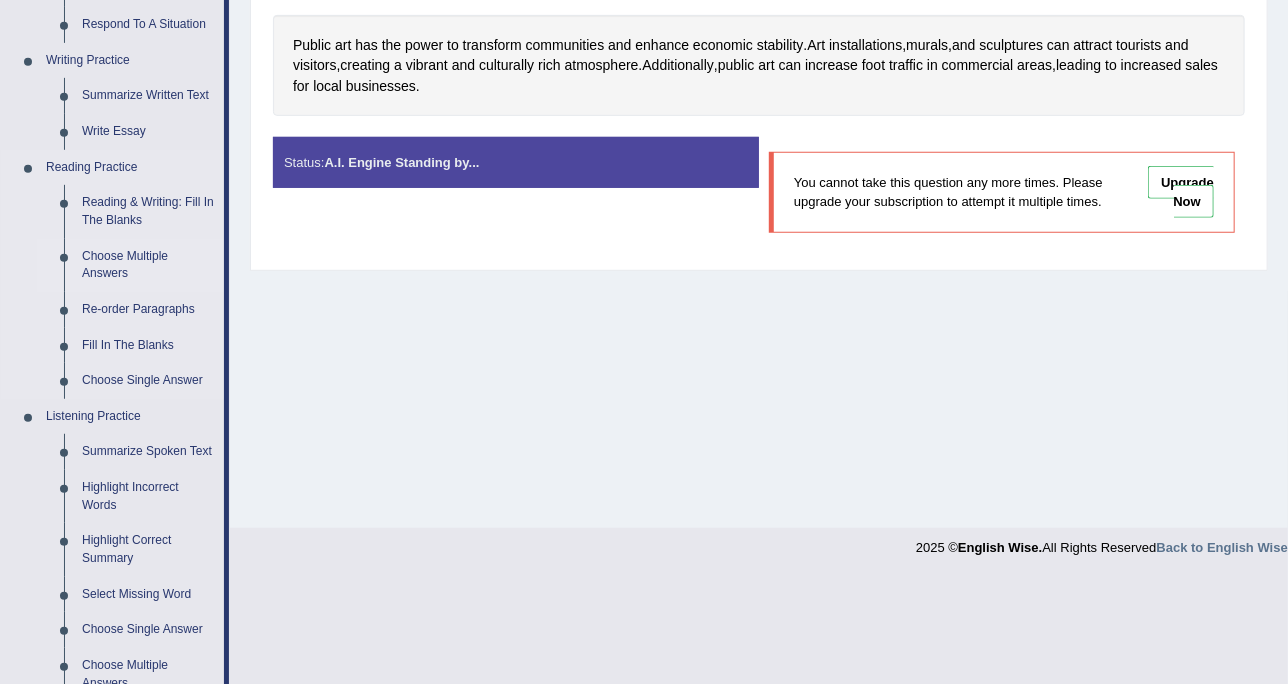 scroll, scrollTop: 750, scrollLeft: 0, axis: vertical 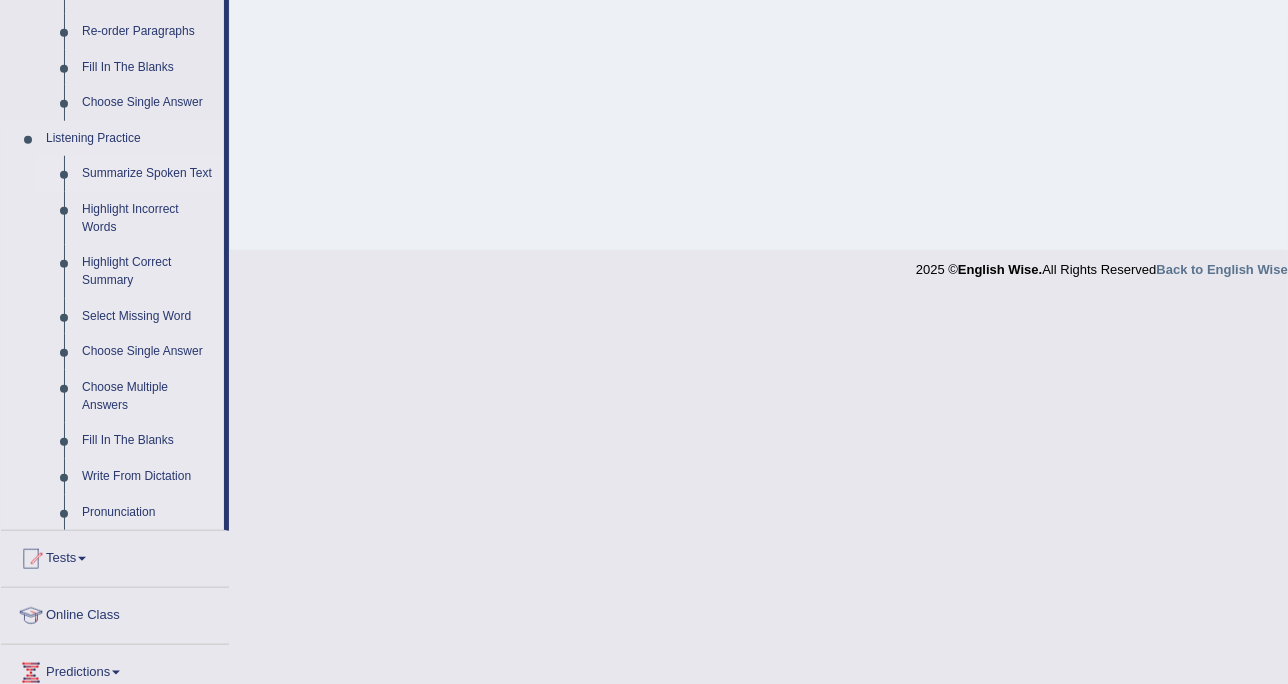 click on "Summarize Spoken Text" at bounding box center (148, 174) 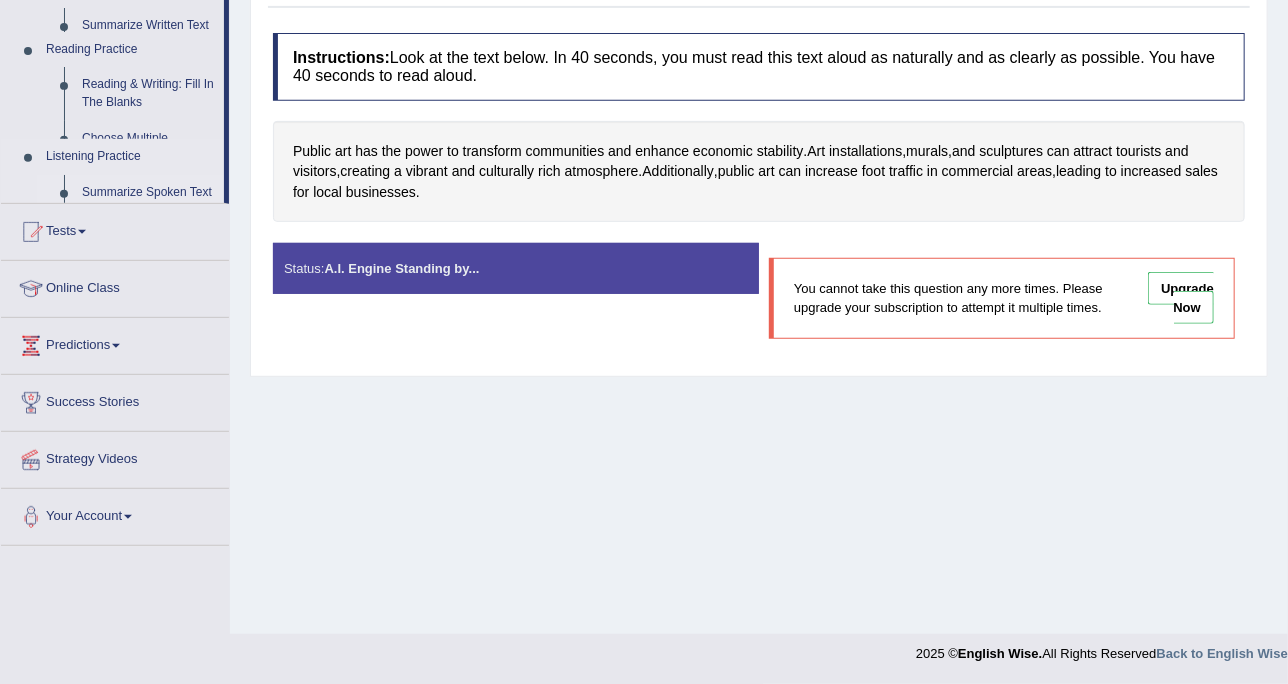 scroll, scrollTop: 365, scrollLeft: 0, axis: vertical 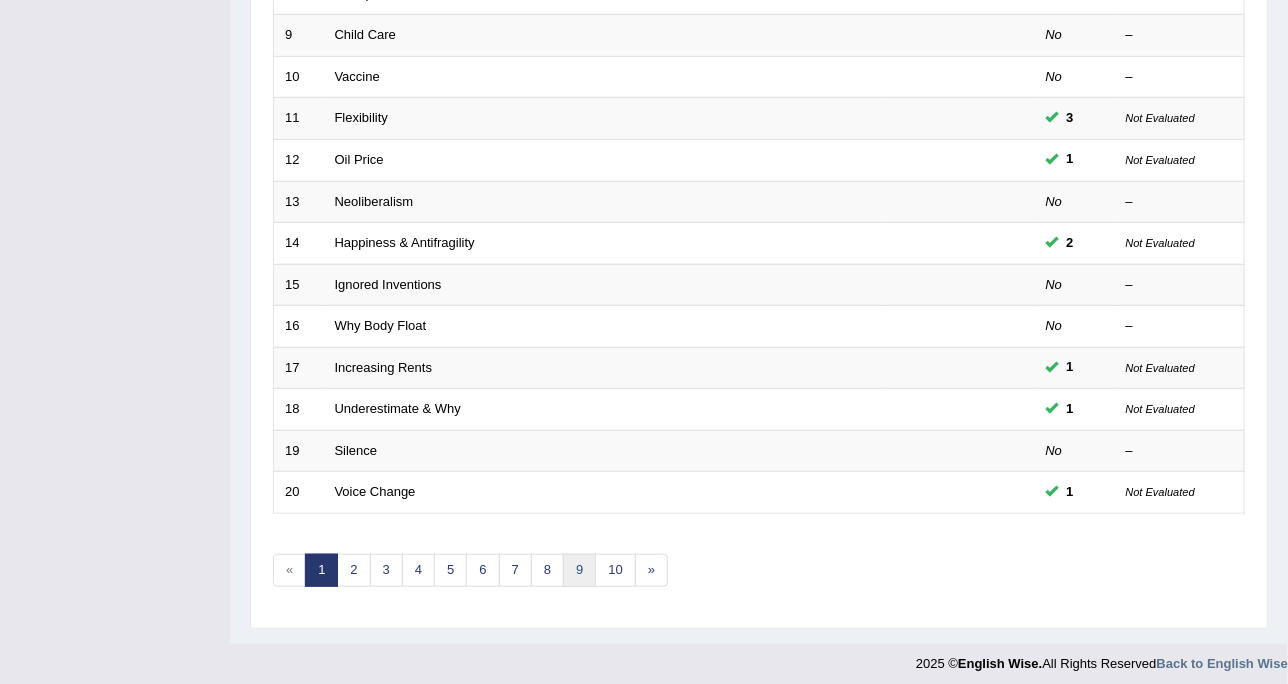 click on "9" at bounding box center [579, 570] 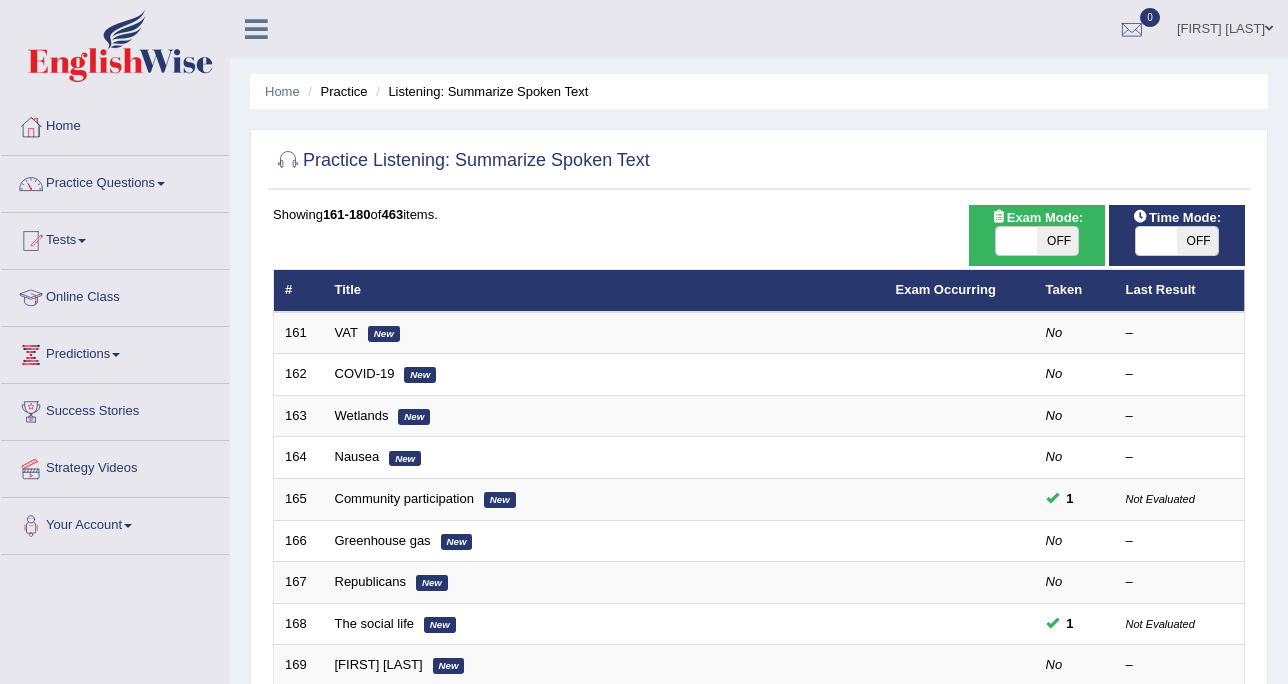 scroll, scrollTop: 625, scrollLeft: 0, axis: vertical 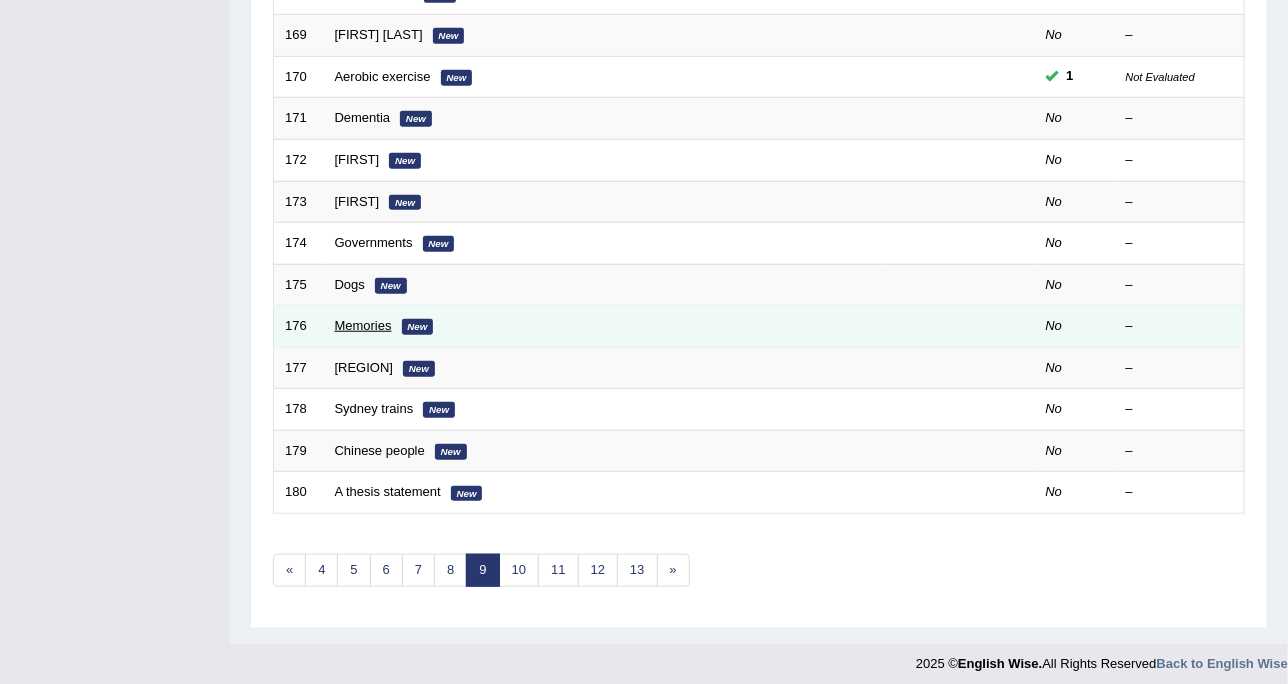 click on "Memories" at bounding box center (363, 325) 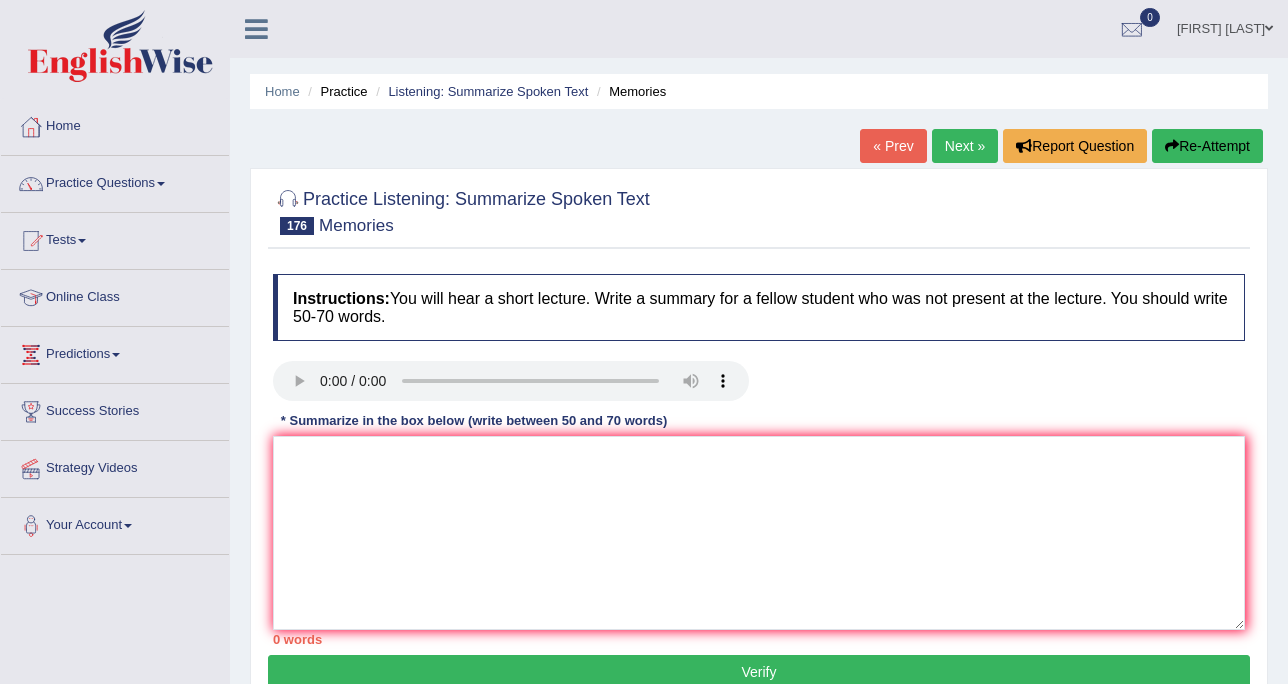 scroll, scrollTop: 0, scrollLeft: 0, axis: both 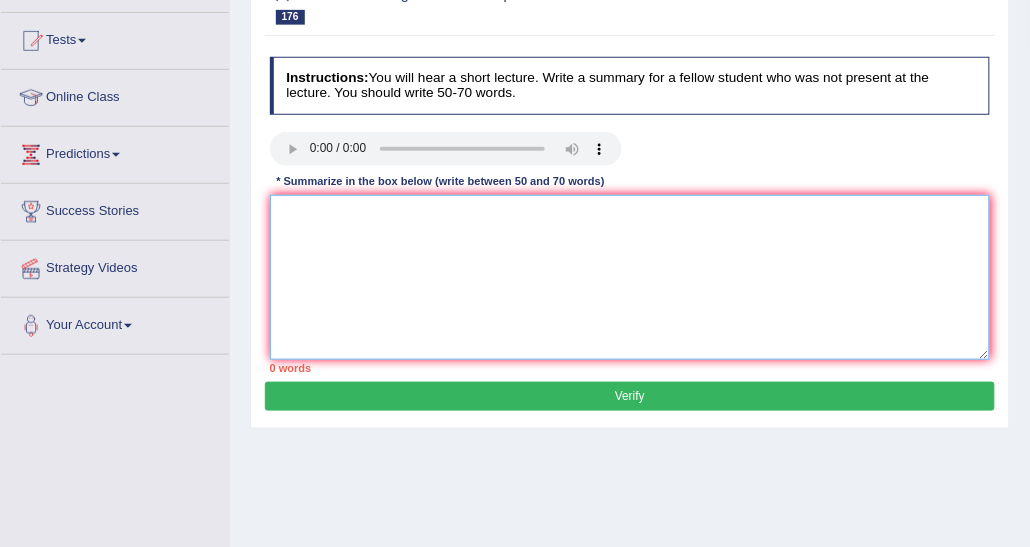 click at bounding box center [630, 277] 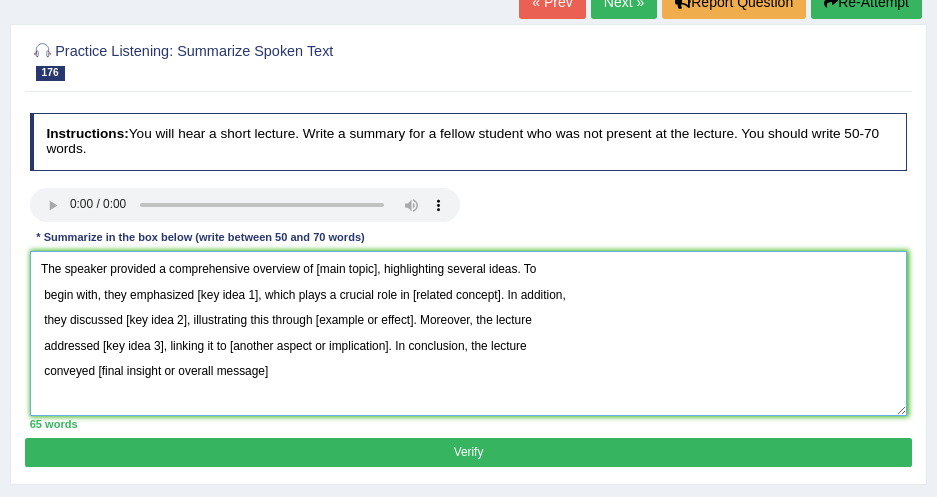scroll, scrollTop: 109, scrollLeft: 0, axis: vertical 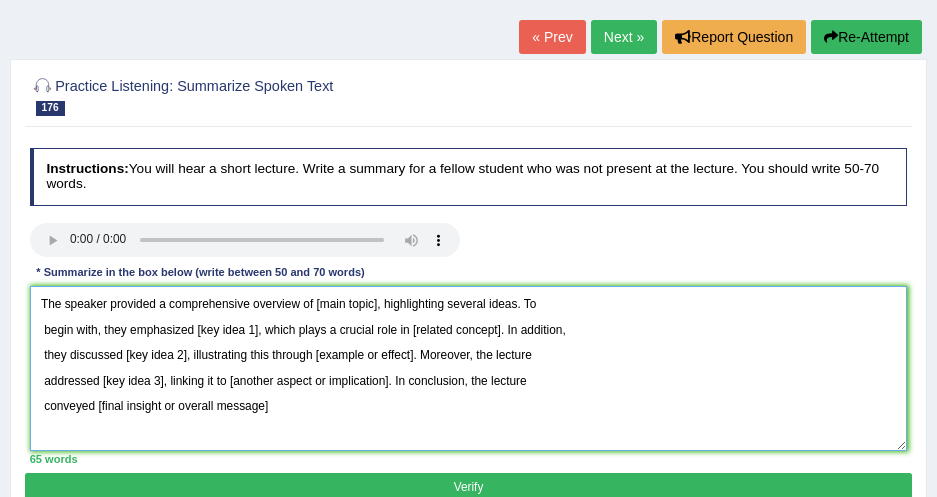 type on "The speaker provided a comprehensive overview of [main topic], highlighting several ideas. To
begin with, they emphasized [key idea 1], which plays a crucial role in [related concept]. In addition,
they discussed [key idea 2], illustrating this through [example or effect]. Moreover, the lecture
addressed [key idea 3], linking it to [another aspect or implication]. In conclusion, the lecture
conveyed [final insight or overall message]" 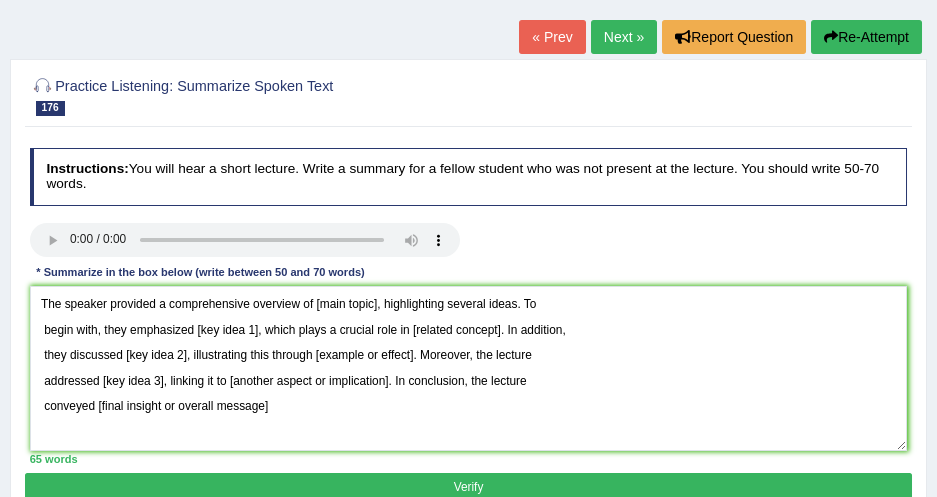 type 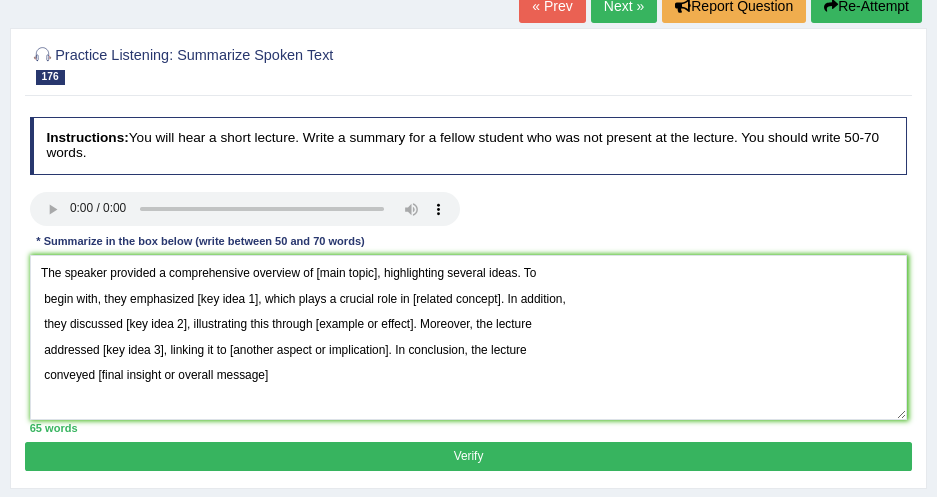 scroll, scrollTop: 109, scrollLeft: 0, axis: vertical 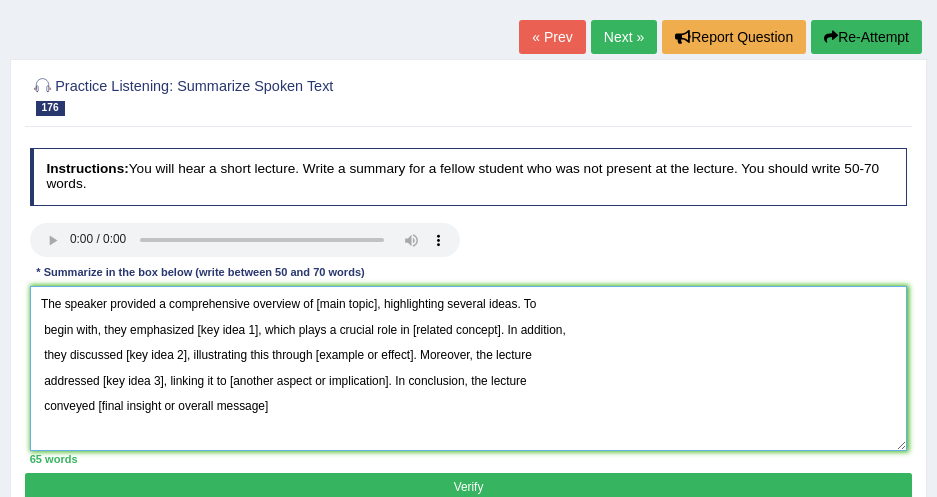 drag, startPoint x: 315, startPoint y: 307, endPoint x: 378, endPoint y: 302, distance: 63.1981 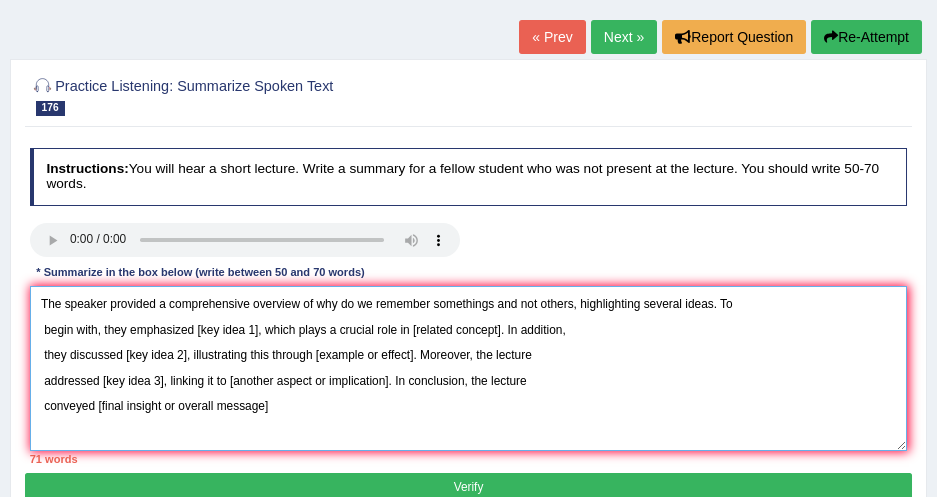 click on "The speaker provided a comprehensive overview of why do we remember somethings and not others, highlighting several ideas. To
begin with, they emphasized [key idea 1], which plays a crucial role in [related concept]. In addition,
they discussed [key idea 2], illustrating this through [example or effect]. Moreover, the lecture
addressed [key idea 3], linking it to [another aspect or implication]. In conclusion, the lecture
conveyed [final insight or overall message]" at bounding box center [469, 368] 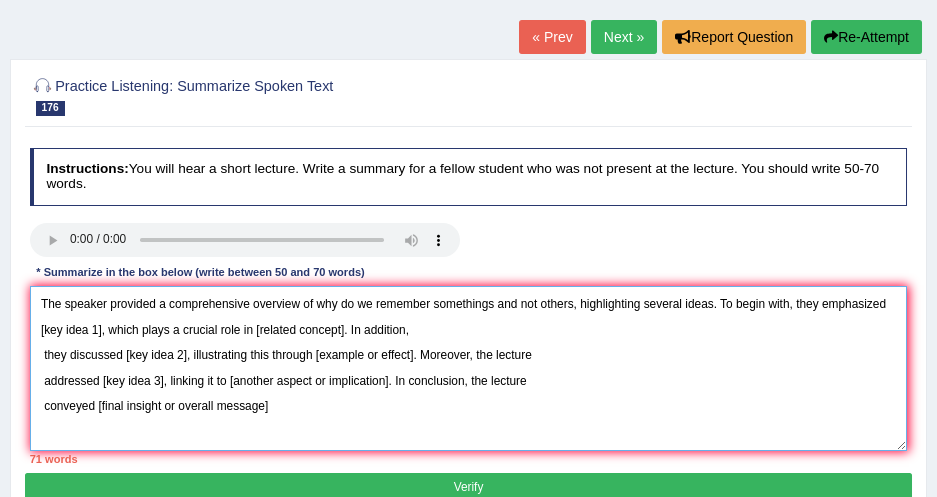 drag, startPoint x: 97, startPoint y: 328, endPoint x: 40, endPoint y: 332, distance: 57.14018 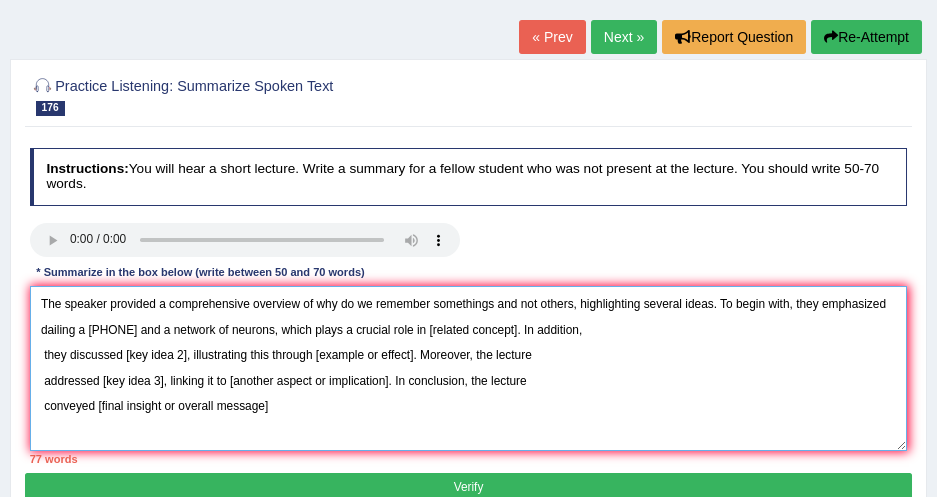 drag, startPoint x: 449, startPoint y: 329, endPoint x: 541, endPoint y: 338, distance: 92.43917 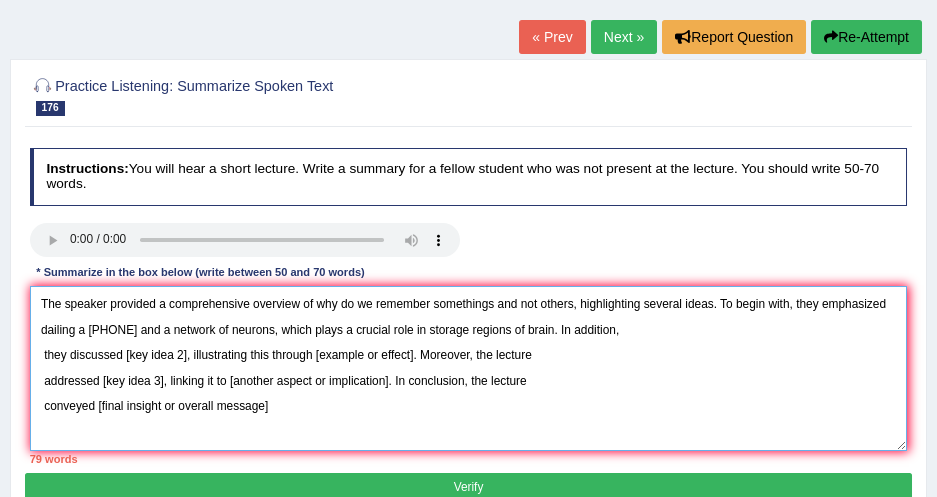 click on "The speaker provided a comprehensive overview of why do we remember somethings and not others, highlighting several ideas. To begin with, they emphasized dailing a phone number and a network of neurons, which plays a crucial role in storage regions of brain. In addition,
they discussed [key idea 2], illustrating this through [example or effect]. Moreover, the lecture
addressed [key idea 3], linking it to [another aspect or implication]. In conclusion, the lecture
conveyed [final insight or overall message]" at bounding box center [469, 368] 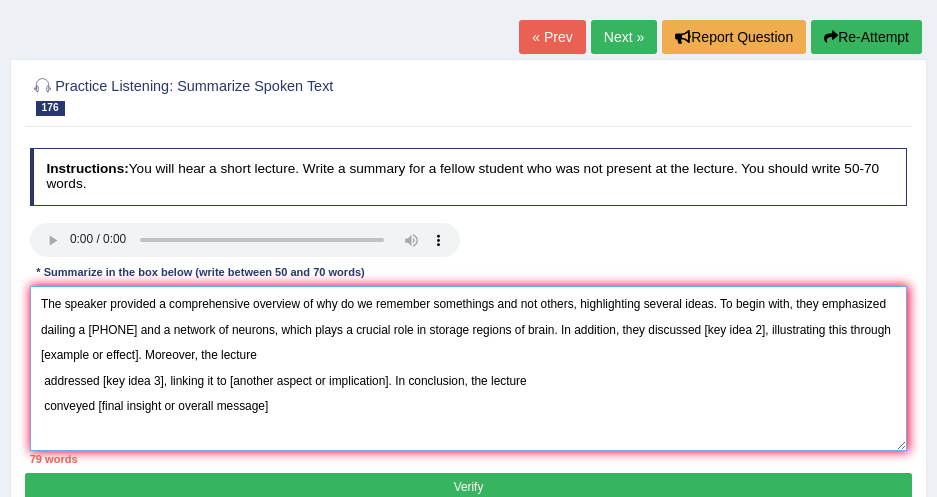 drag, startPoint x: 726, startPoint y: 333, endPoint x: 785, endPoint y: 334, distance: 59.008472 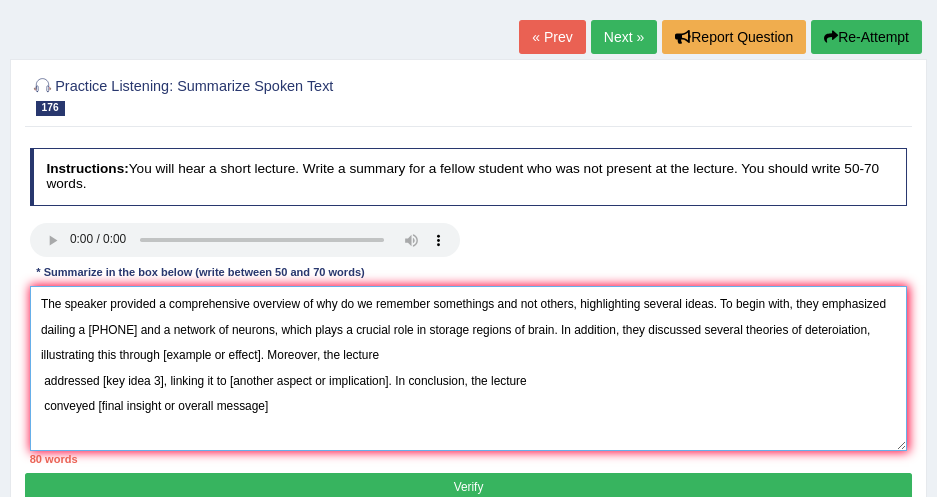 drag, startPoint x: 161, startPoint y: 355, endPoint x: 261, endPoint y: 350, distance: 100.12492 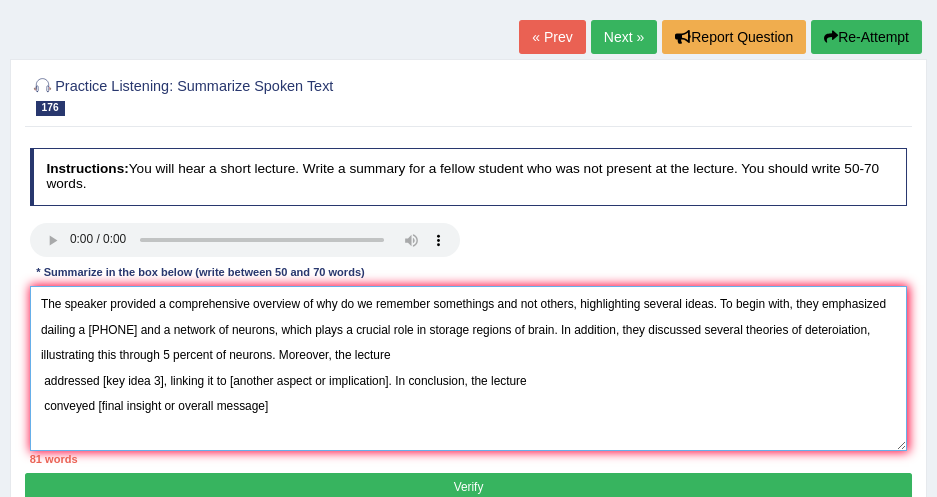 click on "The speaker provided a comprehensive overview of why do we remember somethings and not others, highlighting several ideas. To begin with, they emphasized dailing a phone number and a network of neurons, which plays a crucial role in storage regions of brain. In addition, they discussed several theories of deteroiation, illustrating this through 5 percent of neurons. Moreover, the lecture
addressed [key idea 3], linking it to [another aspect or implication]. In conclusion, the lecture
conveyed [final insight or overall message]" at bounding box center (469, 368) 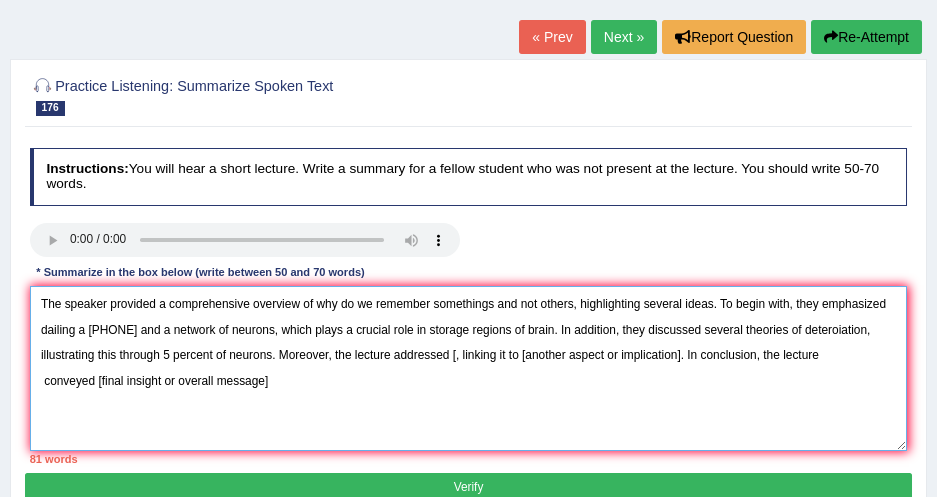 drag, startPoint x: 453, startPoint y: 354, endPoint x: 510, endPoint y: 362, distance: 57.558666 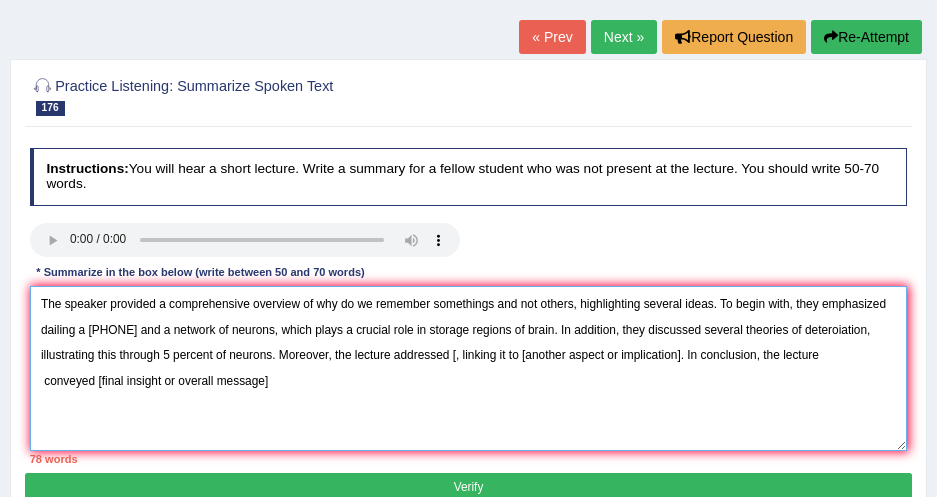 click on "The speaker provided a comprehensive overview of why do we remember somethings and not others, highlighting several ideas. To begin with, they emphasized dailing a phone number and a network of neurons, which plays a crucial role in storage regions of brain. In addition, they discussed several theories of deteroiation, illustrating this through 5 percent of neurons. Moreover, the lecture addressed [, linking it to [another aspect or implication]. In conclusion, the lecture
conveyed [final insight or overall message]" at bounding box center (469, 368) 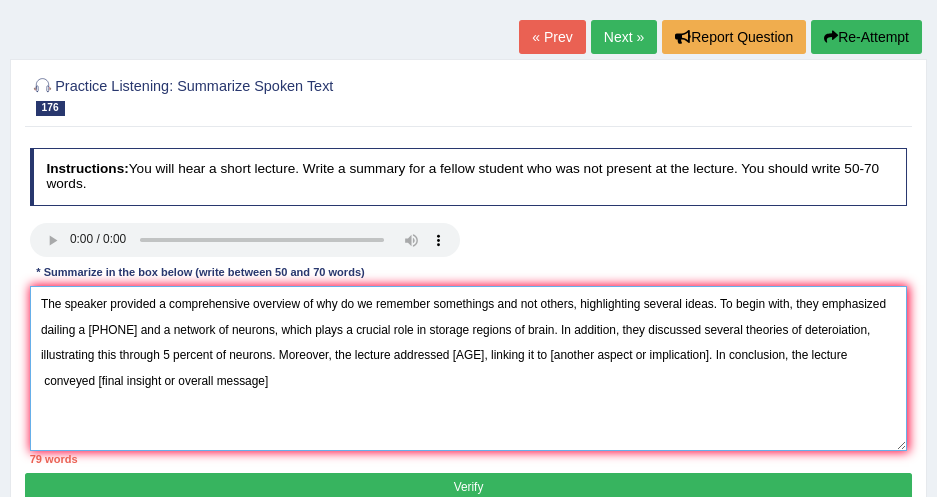 drag, startPoint x: 536, startPoint y: 354, endPoint x: 697, endPoint y: 360, distance: 161.11176 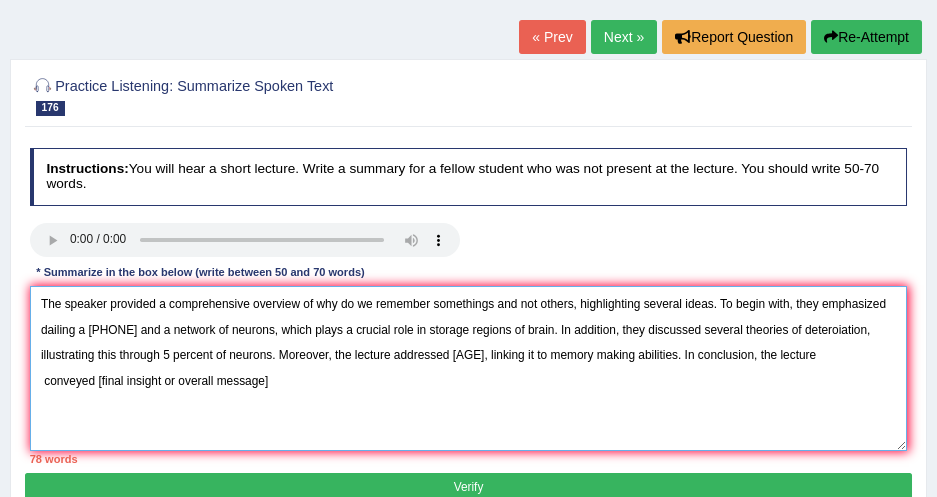 drag, startPoint x: 93, startPoint y: 382, endPoint x: 439, endPoint y: 397, distance: 346.32498 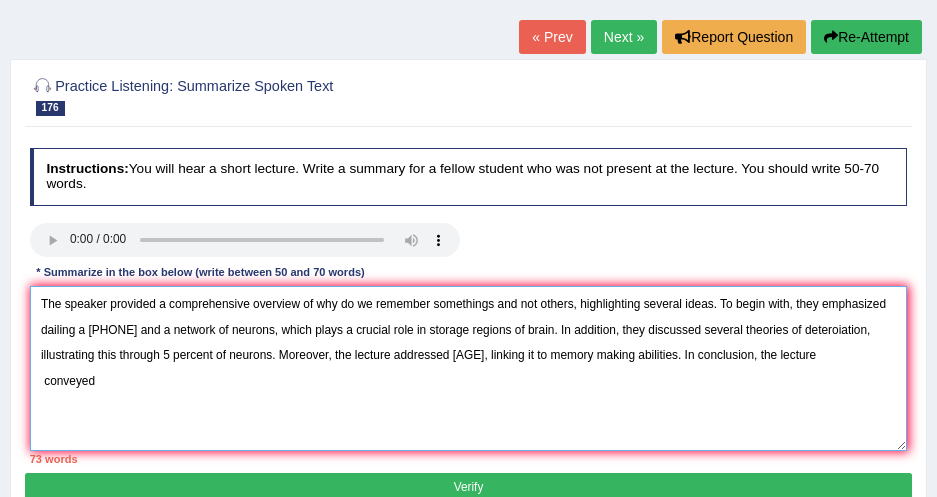 drag, startPoint x: 317, startPoint y: 301, endPoint x: 572, endPoint y: 310, distance: 255.15877 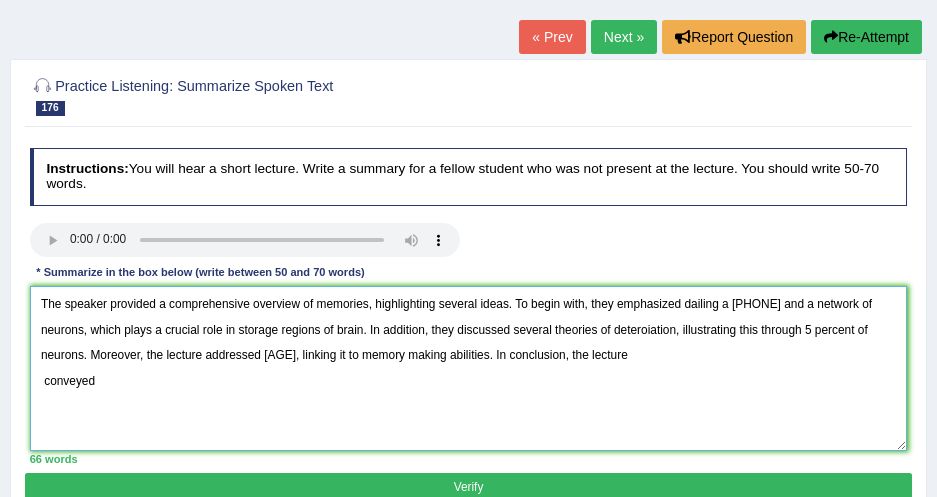 click on "The speaker provided a comprehensive overview of memories, highlighting several ideas. To begin with, they emphasized dailing a phone number and a network of neurons, which plays a crucial role in storage regions of brain. In addition, they discussed several theories of deteroiation, illustrating this through 5 percent of neurons. Moreover, the lecture addressed age, linking it to memory making abilities. In conclusion, the lecture
conveyed" at bounding box center [469, 368] 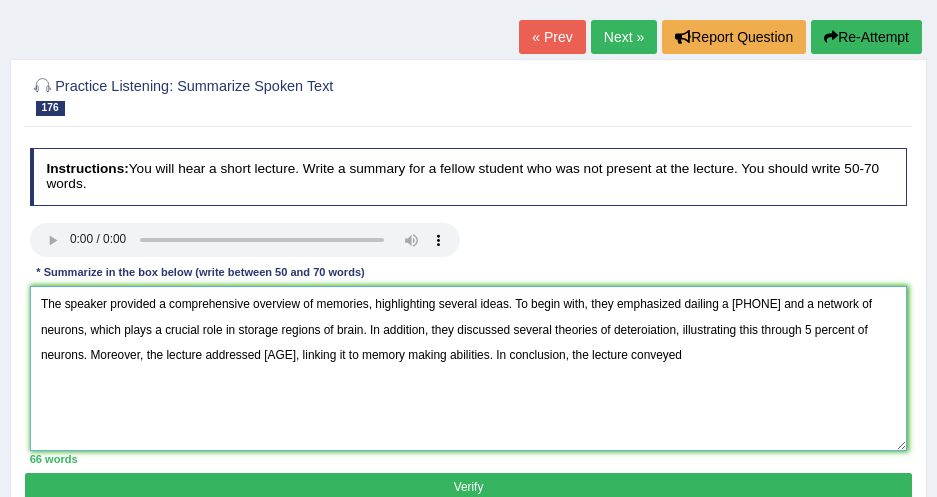 click on "The speaker provided a comprehensive overview of memories, highlighting several ideas. To begin with, they emphasized dailing a phone number and a network of neurons, which plays a crucial role in storage regions of brain. In addition, they discussed several theories of deteroiation, illustrating this through 5 percent of neurons. Moreover, the lecture addressed age, linking it to memory making abilities. In conclusion, the lecture conveyed" at bounding box center (469, 368) 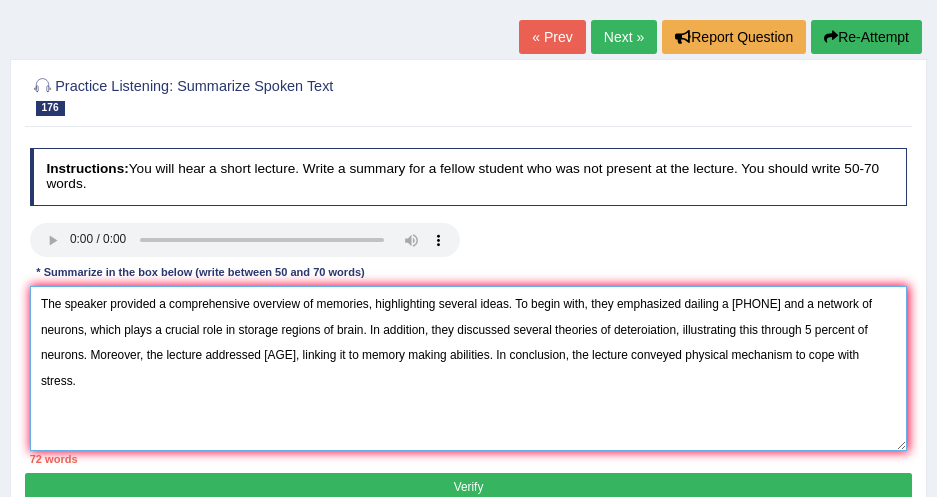 drag, startPoint x: 728, startPoint y: 302, endPoint x: 762, endPoint y: 311, distance: 35.17101 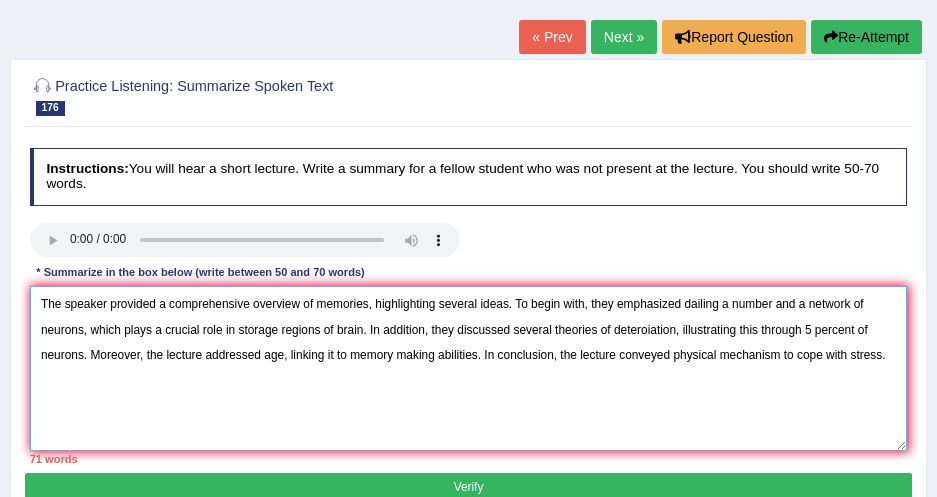 drag, startPoint x: 804, startPoint y: 333, endPoint x: 81, endPoint y: 404, distance: 726.4778 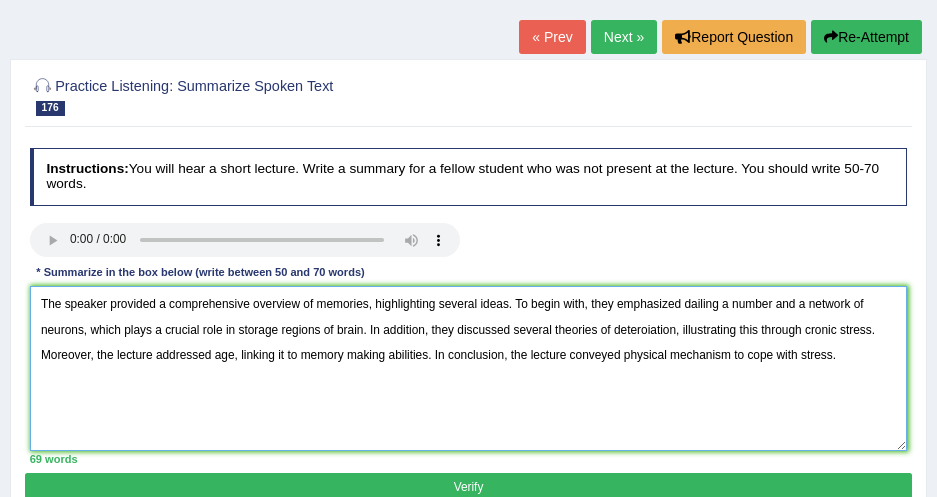 click on "The speaker provided a comprehensive overview of memories, highlighting several ideas. To begin with, they emphasized dailing a number and a network of neurons, which plays a crucial role in storage regions of brain. In addition, they discussed several theories of deteroiation, illustrating this through cronic stress. Moreover, the lecture addressed age, linking it to memory making abilities. In conclusion, the lecture conveyed physical mechanism to cope with stress." at bounding box center [469, 368] 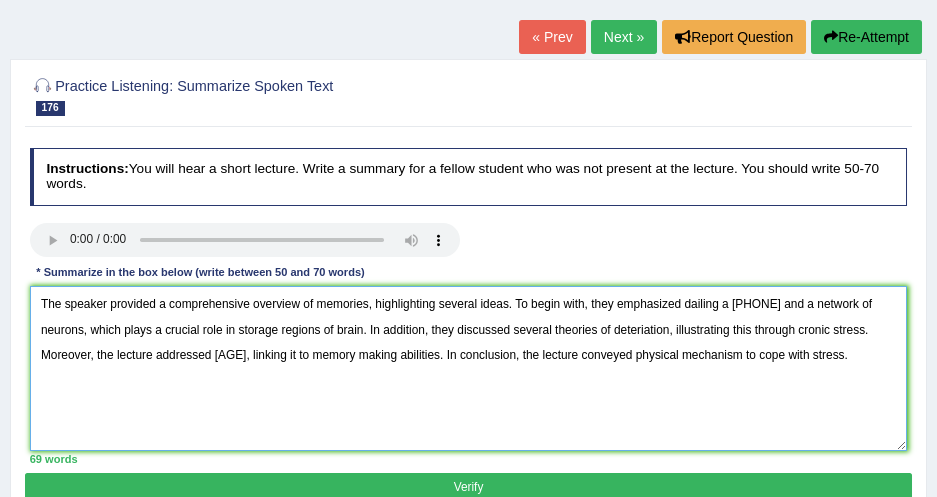 click on "The speaker provided a comprehensive overview of memories, highlighting several ideas. To begin with, they emphasized dailing a number and a network of neurons, which plays a crucial role in storage regions of brain. In addition, they discussed several theories of deteriation, illustrating this through cronic stress. Moreover, the lecture addressed age, linking it to memory making abilities. In conclusion, the lecture conveyed physical mechanism to cope with stress." at bounding box center (469, 368) 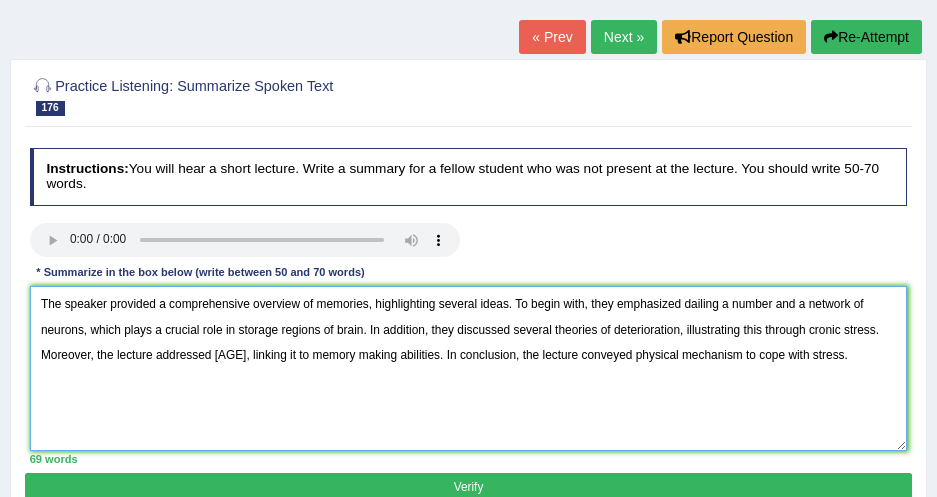 click on "The speaker provided a comprehensive overview of memories, highlighting several ideas. To begin with, they emphasized dailing a number and a network of neurons, which plays a crucial role in storage regions of brain. In addition, they discussed several theories of deterioration, illustrating this through cronic stress. Moreover, the lecture addressed age, linking it to memory making abilities. In conclusion, the lecture conveyed physical mechanism to cope with stress." at bounding box center (469, 368) 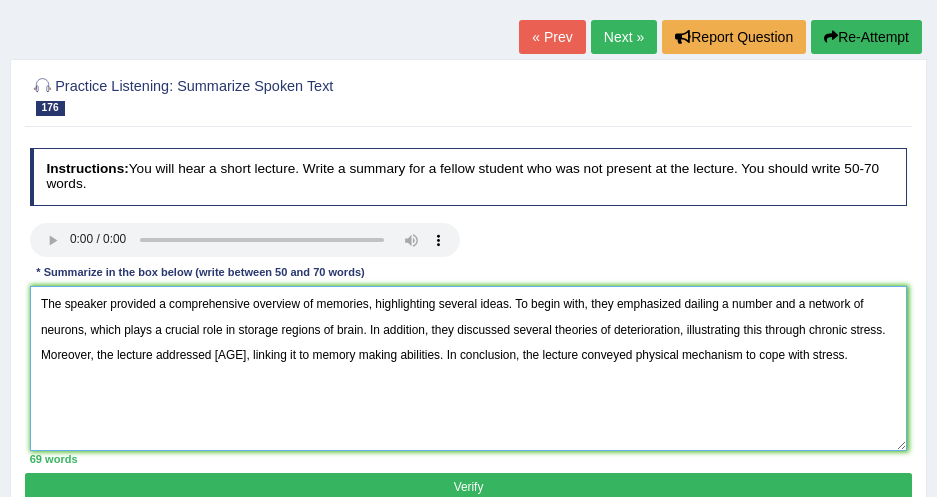 click on "The speaker provided a comprehensive overview of memories, highlighting several ideas. To begin with, they emphasized dailing a number and a network of neurons, which plays a crucial role in storage regions of brain. In addition, they discussed several theories of deterioration, illustrating this through chronic stress. Moreover, the lecture addressed age, linking it to memory making abilities. In conclusion, the lecture conveyed physical mechanism to cope with stress." at bounding box center [469, 368] 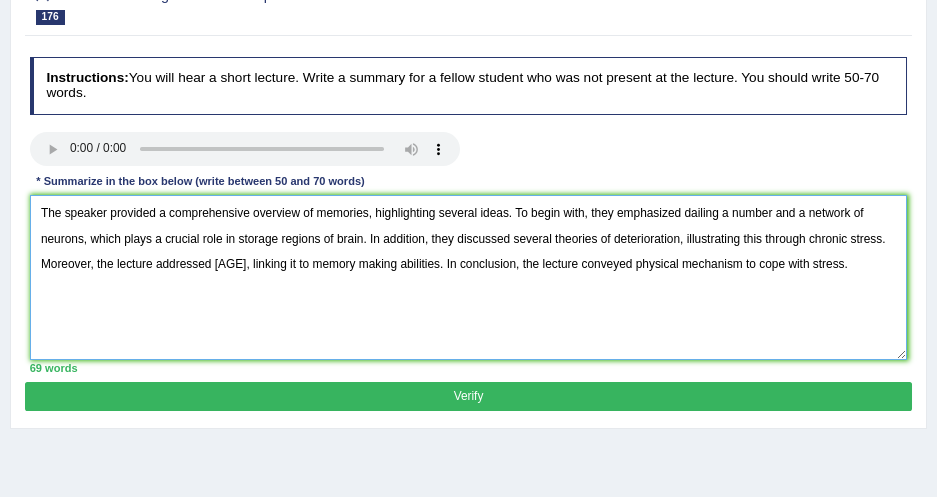 scroll, scrollTop: 109, scrollLeft: 0, axis: vertical 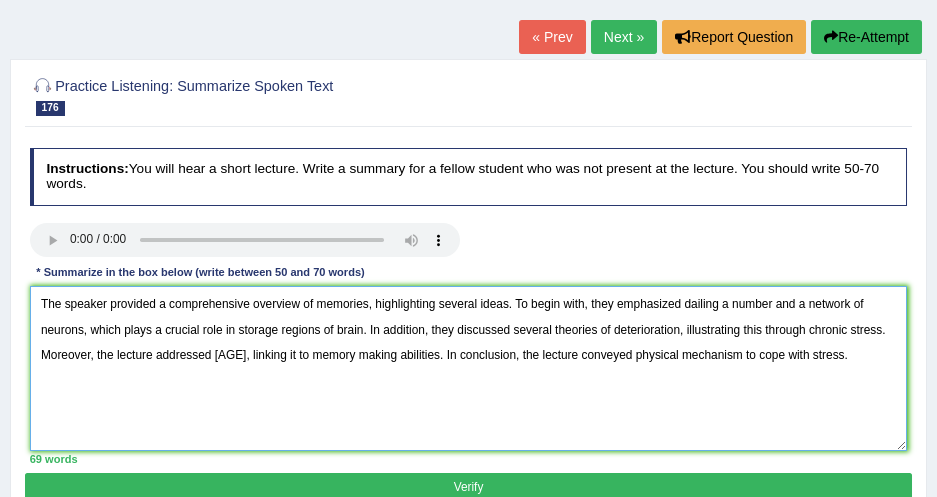 type on "The speaker provided a comprehensive overview of memories, highlighting several ideas. To begin with, they emphasized dailing a number and a network of neurons, which plays a crucial role in storage regions of brain. In addition, they discussed several theories of deterioration, illustrating this through chronic stress. Moreover, the lecture addressed age, linking it to memory making abilities. In conclusion, the lecture conveyed physical mechanism to cope with stress." 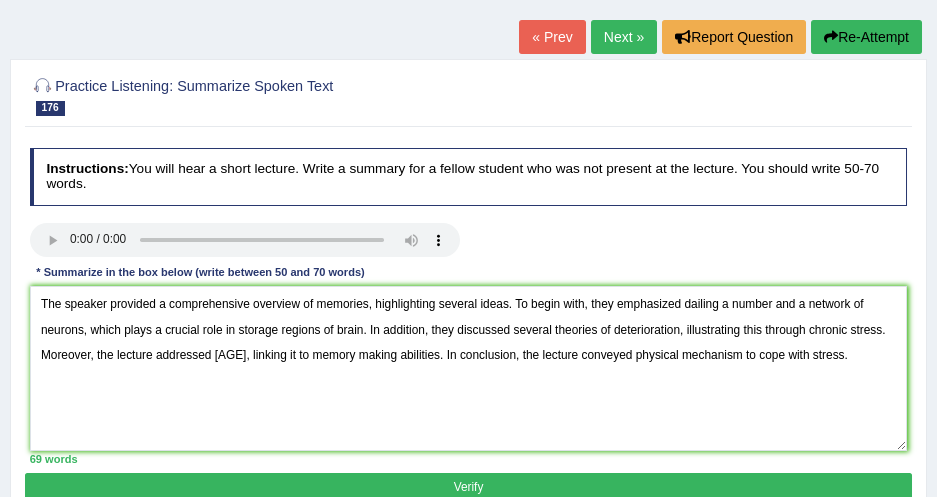 click at bounding box center [468, 242] 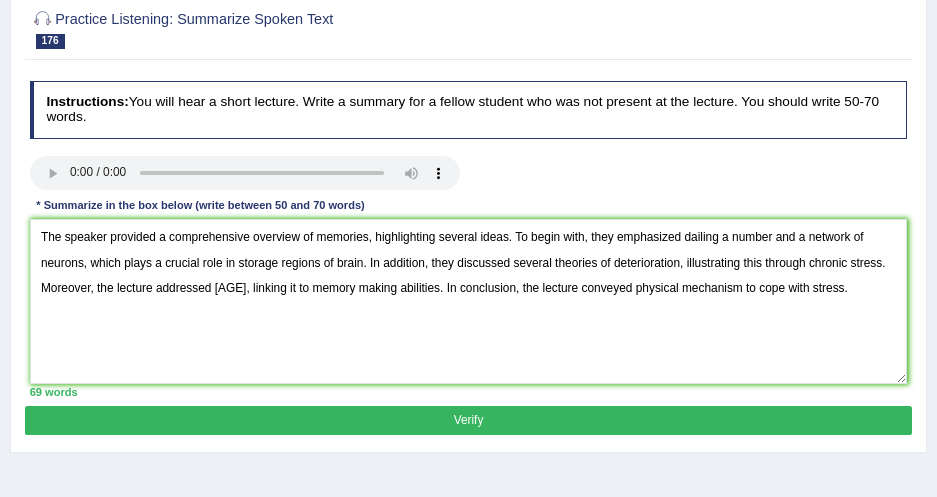 scroll, scrollTop: 200, scrollLeft: 0, axis: vertical 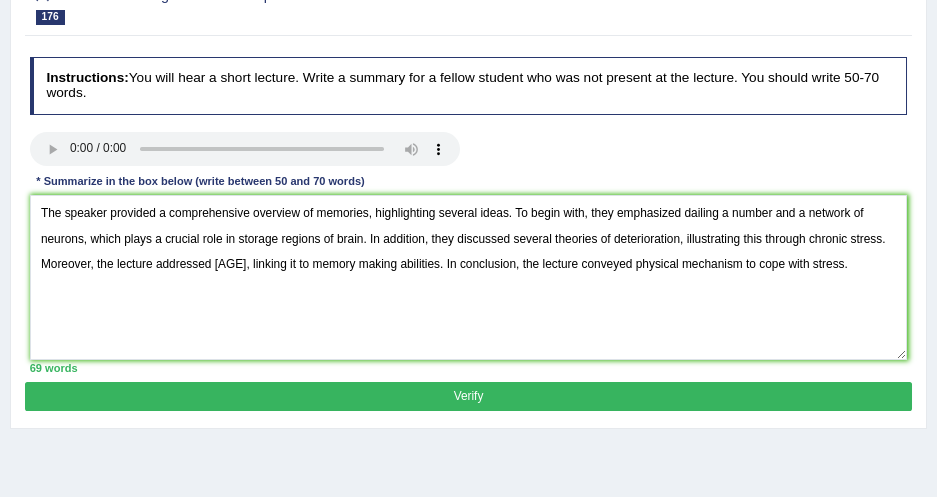 click on "Verify" at bounding box center (468, 396) 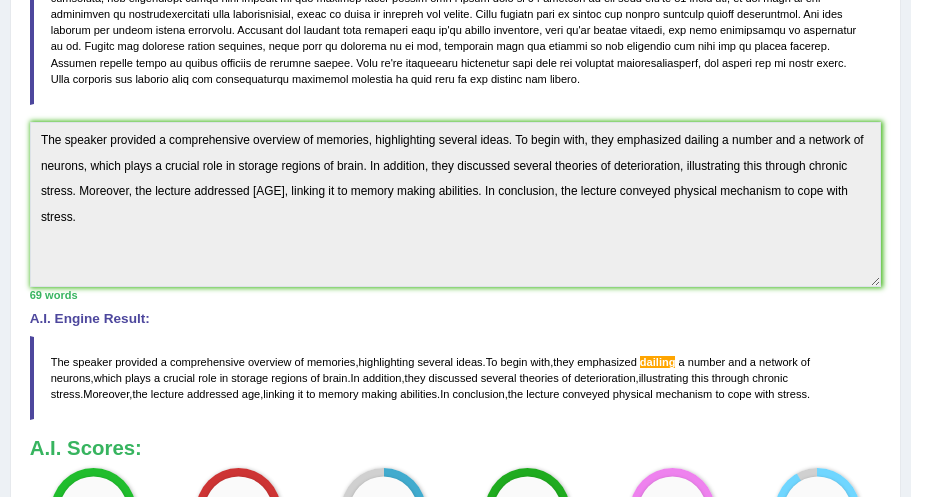 scroll, scrollTop: 563, scrollLeft: 0, axis: vertical 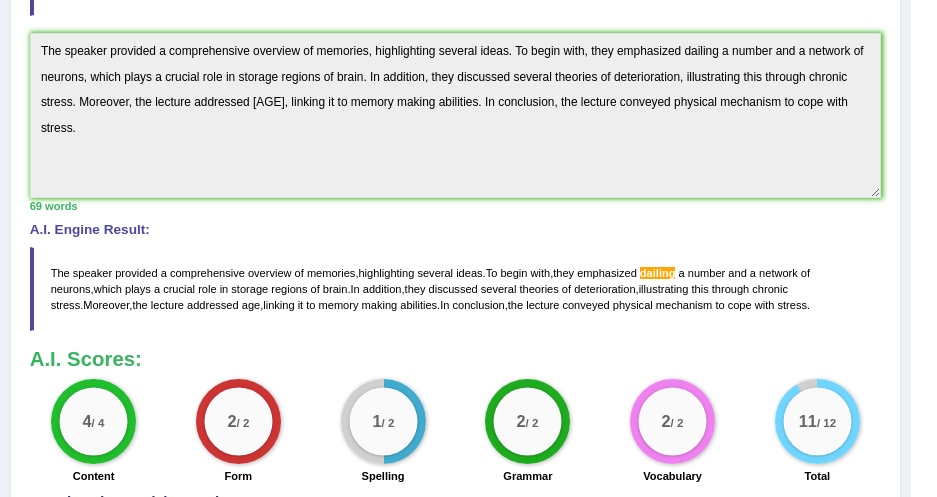 click on "A.I. Engine Result:" at bounding box center [456, 230] 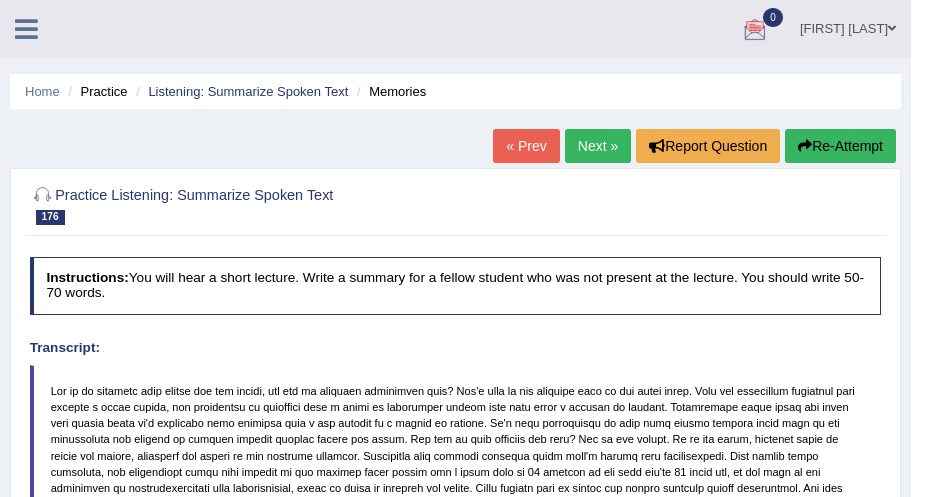 scroll, scrollTop: 0, scrollLeft: 0, axis: both 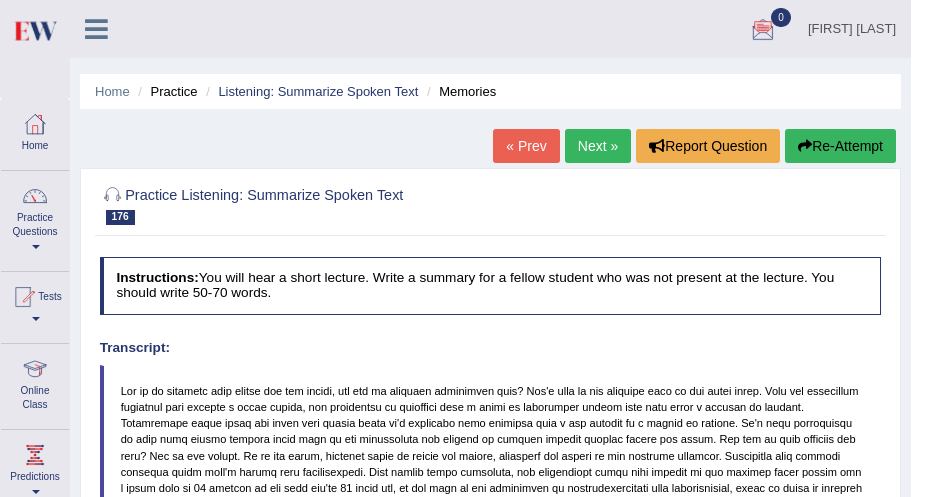click at bounding box center [35, 124] 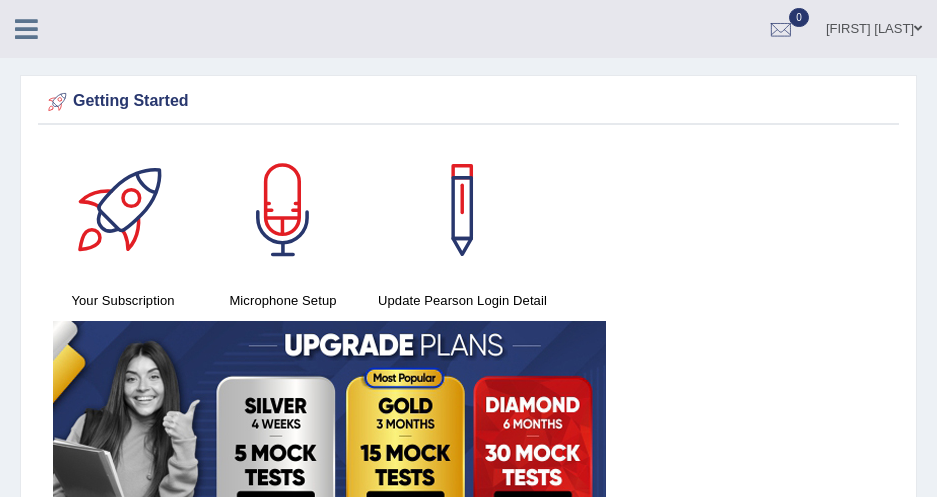 scroll, scrollTop: 363, scrollLeft: 0, axis: vertical 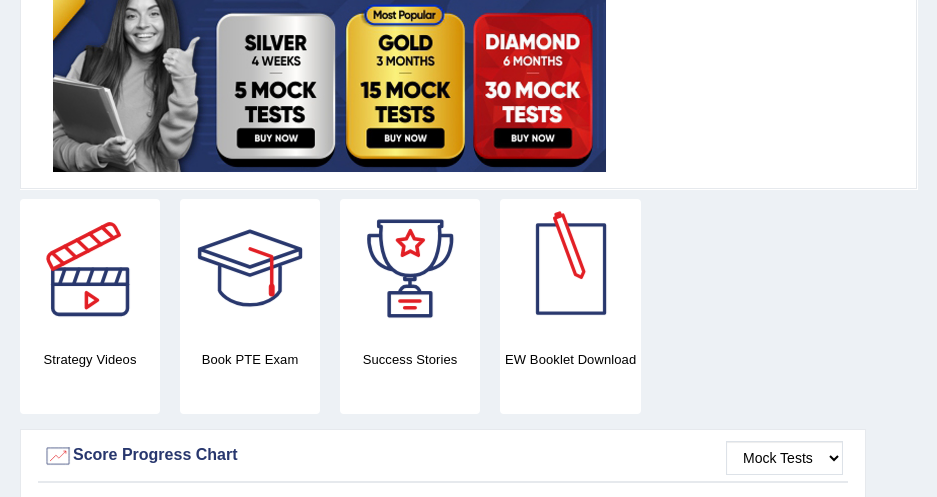 click at bounding box center [571, 269] 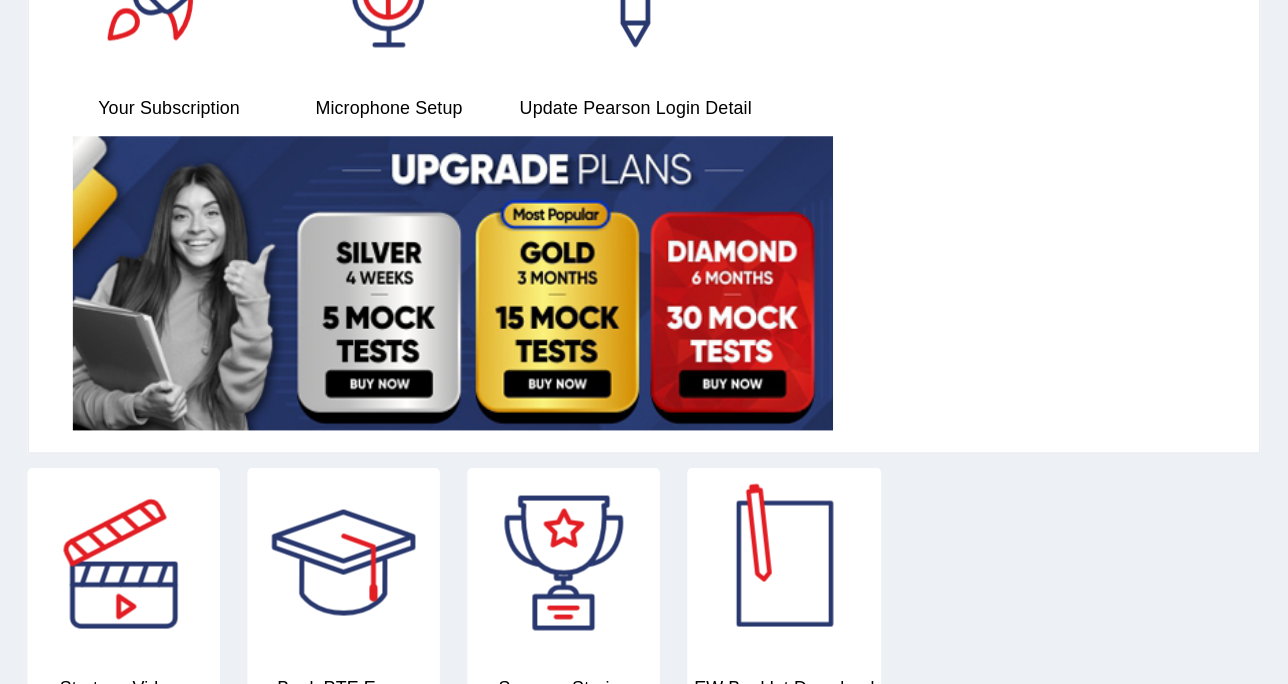 scroll, scrollTop: 0, scrollLeft: 0, axis: both 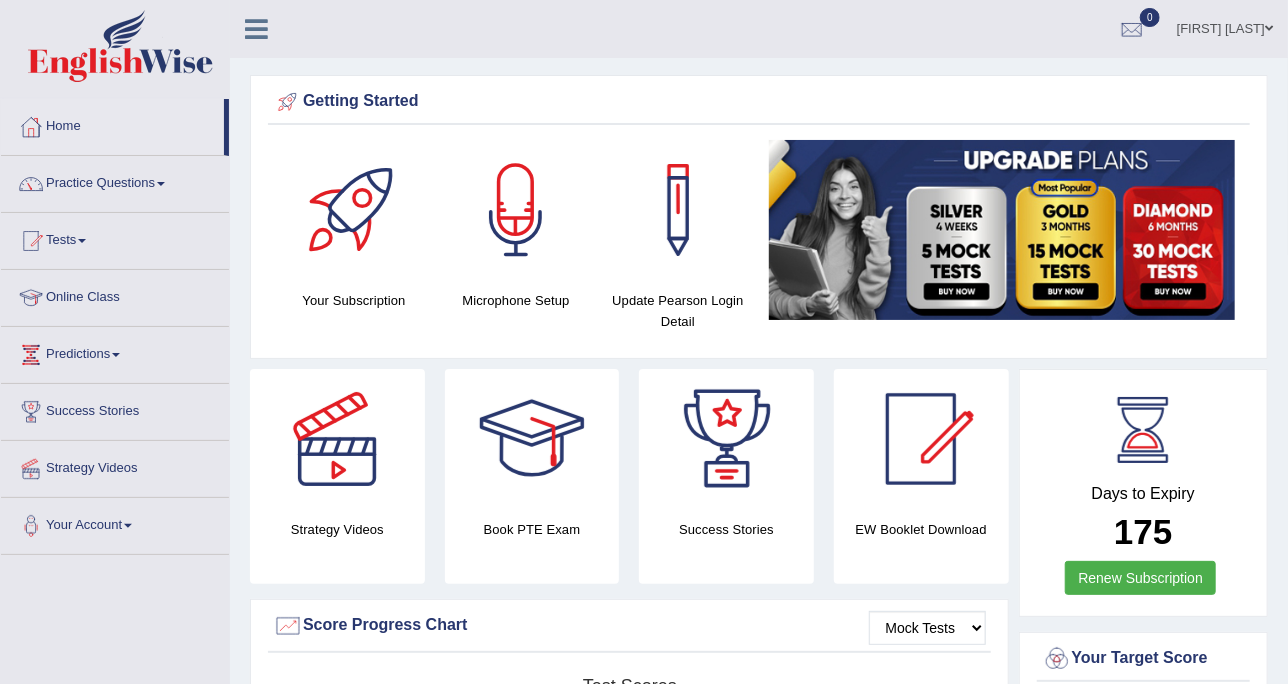 drag, startPoint x: 398, startPoint y: 46, endPoint x: 686, endPoint y: 97, distance: 292.48077 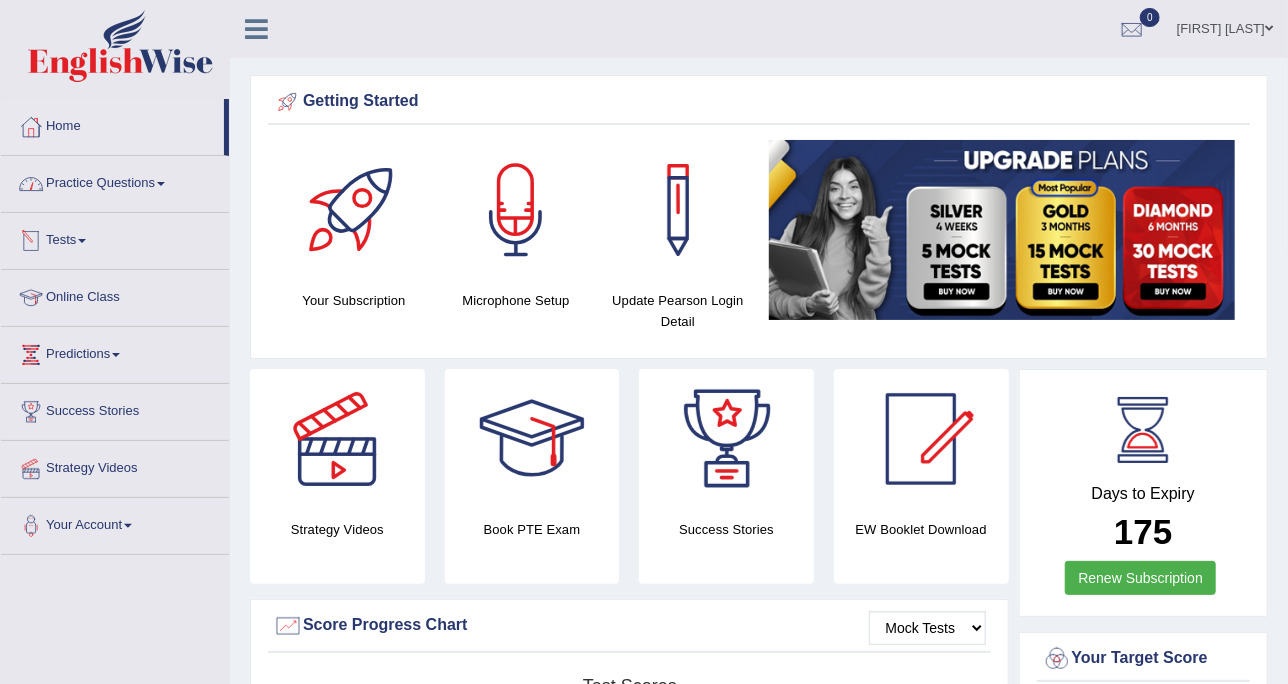 click on "Practice Questions" at bounding box center (115, 181) 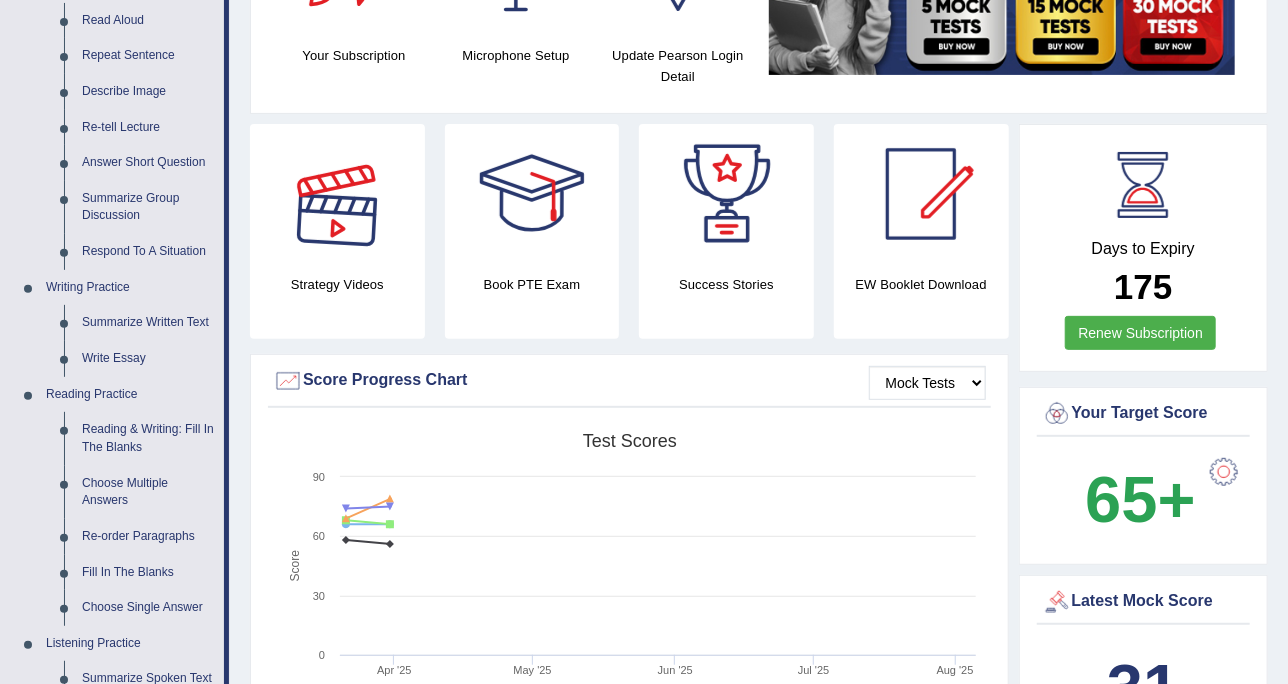 scroll, scrollTop: 375, scrollLeft: 0, axis: vertical 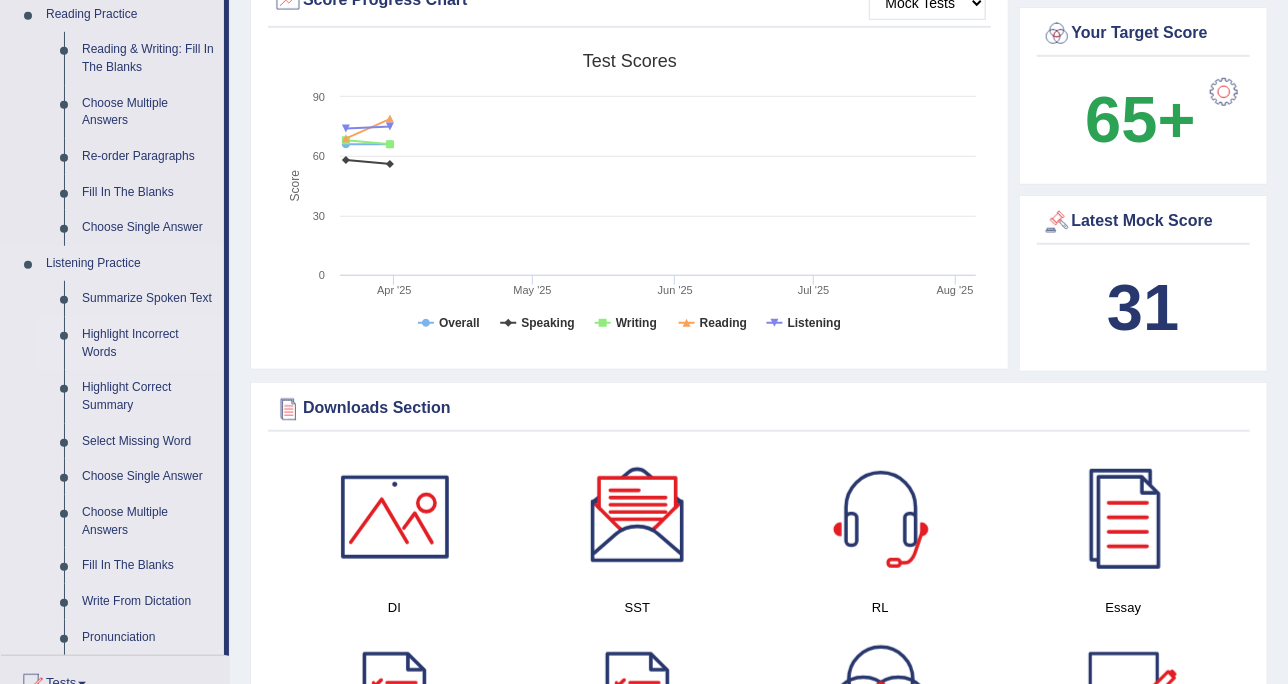 click on "Highlight Incorrect Words" at bounding box center [148, 343] 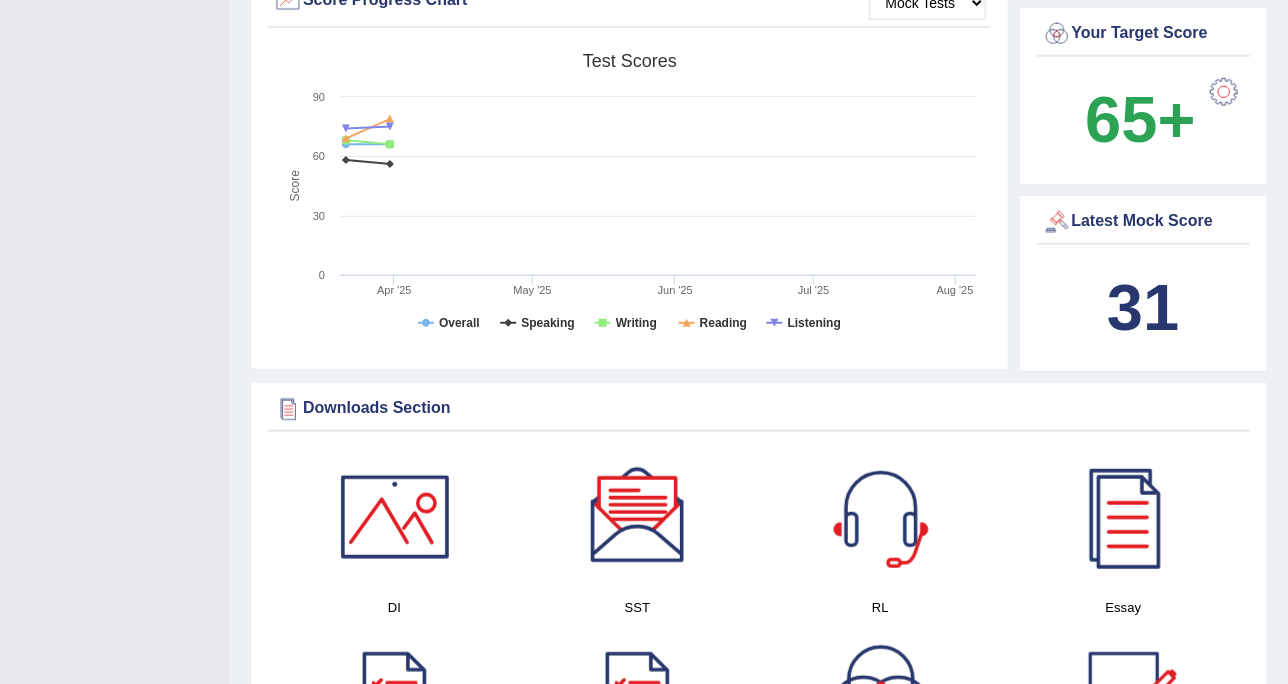 scroll, scrollTop: 295, scrollLeft: 0, axis: vertical 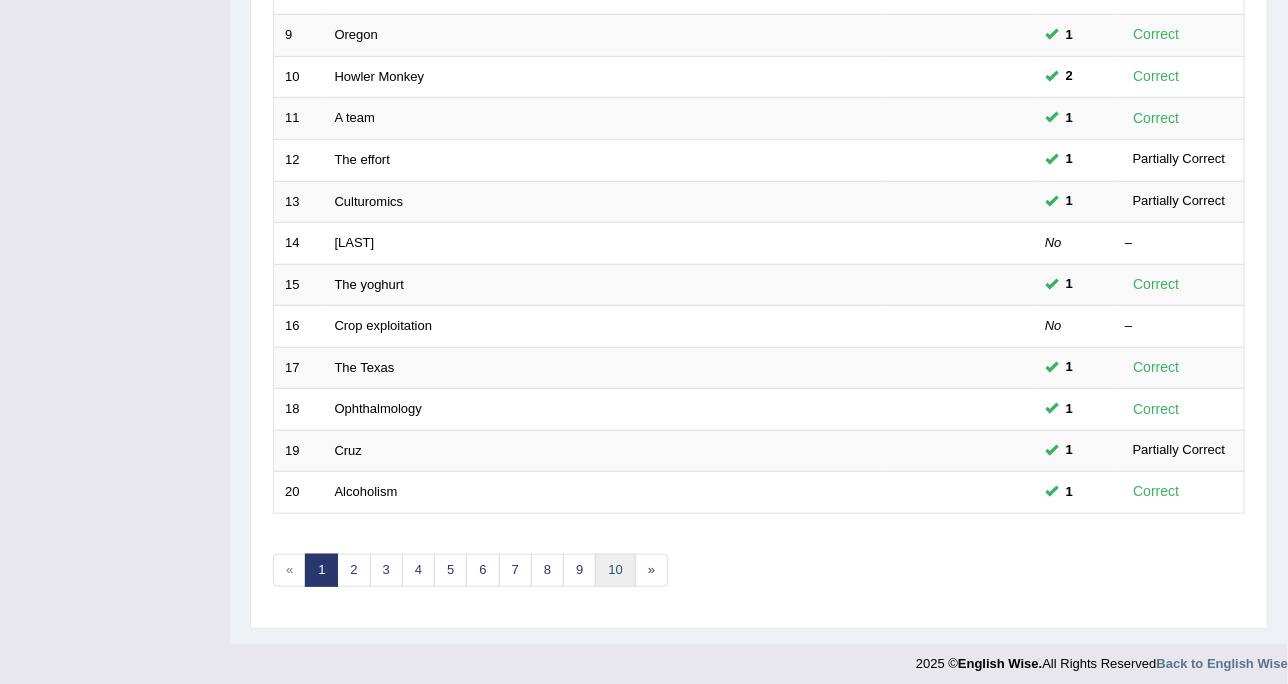 click on "10" at bounding box center [615, 570] 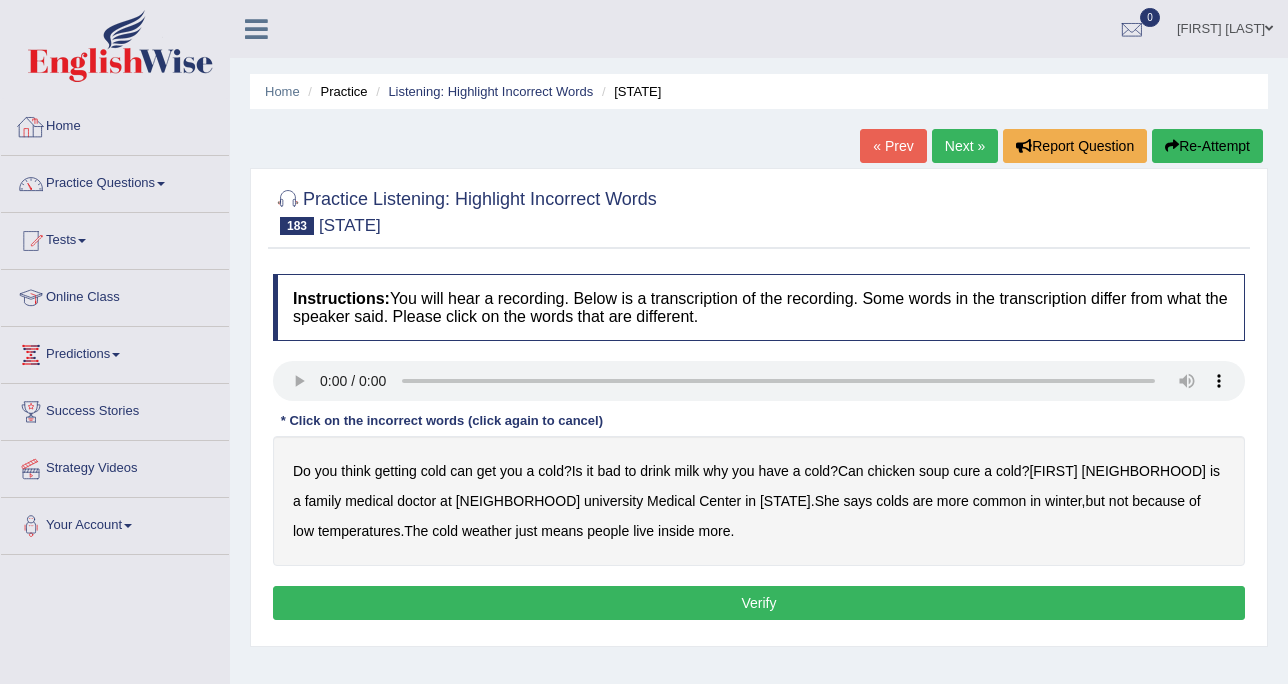 scroll, scrollTop: 0, scrollLeft: 0, axis: both 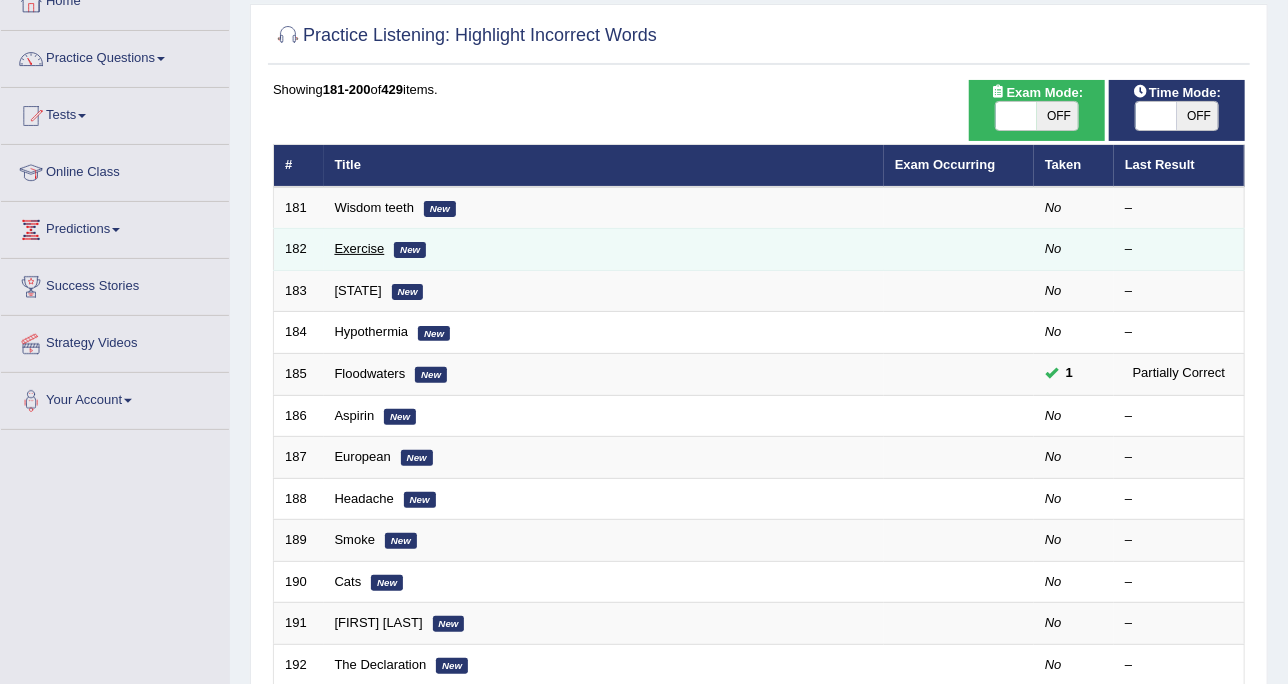 click on "Exercise" at bounding box center [360, 248] 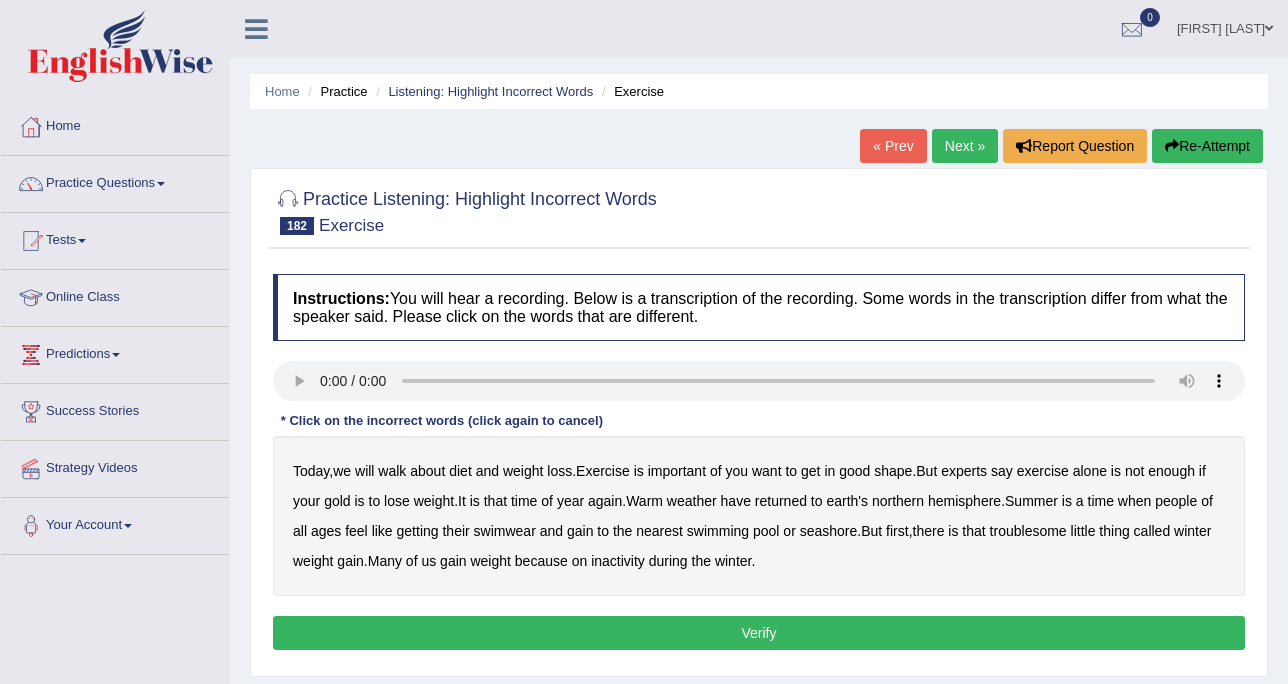 scroll, scrollTop: 0, scrollLeft: 0, axis: both 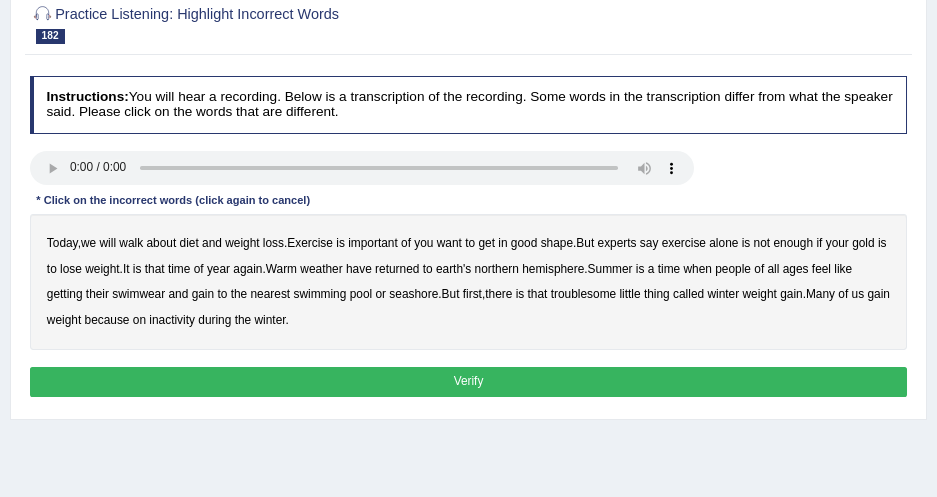 click on "walk" at bounding box center (131, 243) 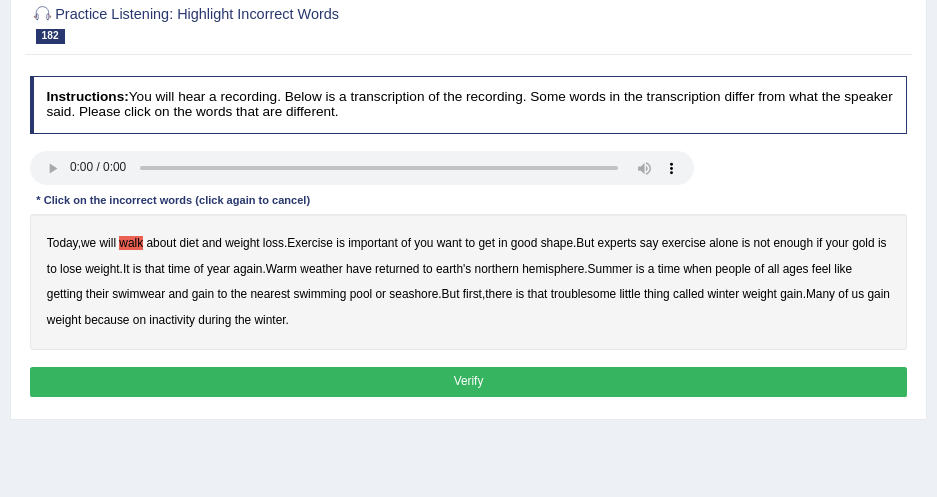 click on "of" at bounding box center [406, 243] 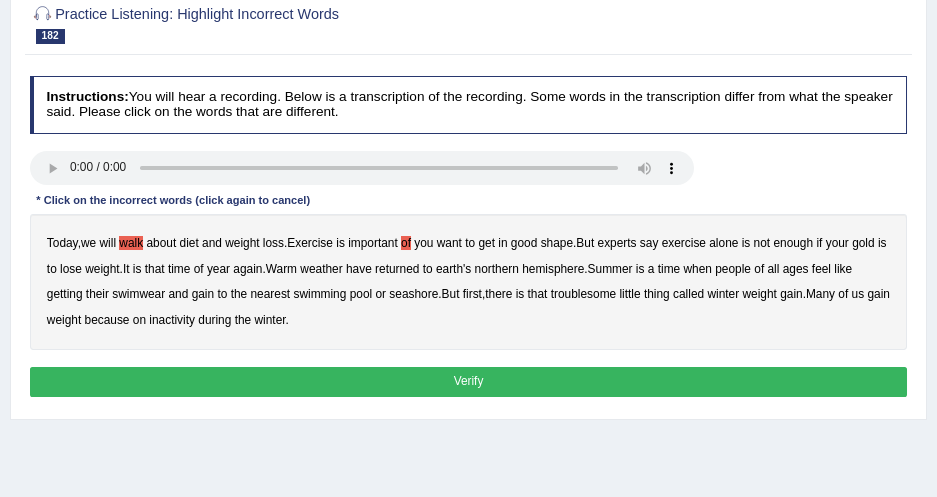 click on "Today ,  we   will   walk   about   diet   and   weight   loss .  Exercise   is   important   of   you   want   to   get   in   good   shape .  But   experts   say   exercise   alone   is   not   enough   if   your   gold   is   to   lose   weight .  It   is   that   time   of   year   again .  Warm   weather   have   returned   to   earth's   northern   hemisphere .  Summer   is   a   time   when   people   of   all   ages   feel   like   getting   their   swimwear   and   gain   to   the   nearest   swimming   pool   or   seashore .  But   first ,  there   is   that   troublesome   little   thing   called   winter   weight   gain .  Many   of   us   gain   weight   because   on   inactivity   during   the   winter ." at bounding box center [469, 282] 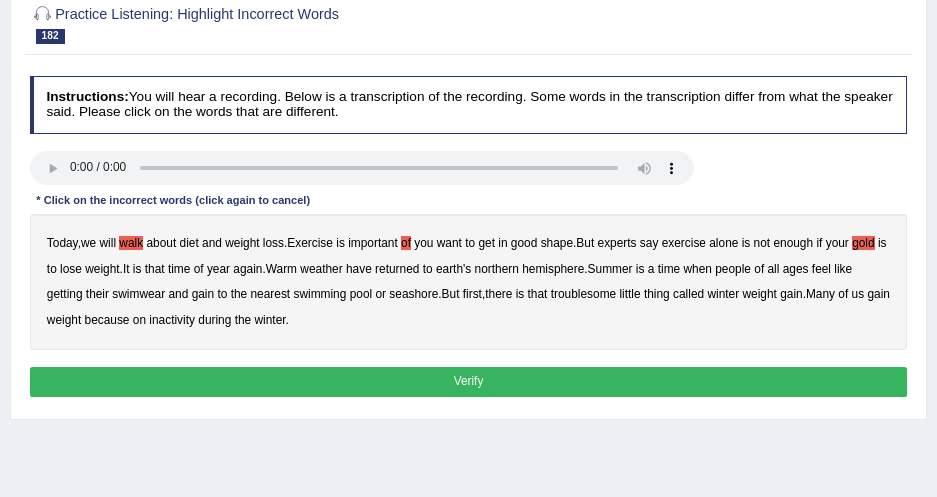 click on "have" at bounding box center (359, 269) 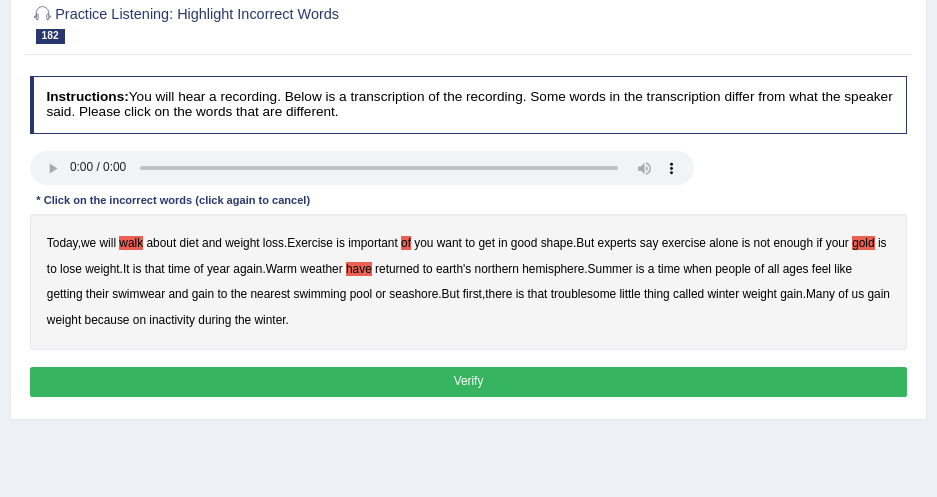 click on "to" at bounding box center [222, 294] 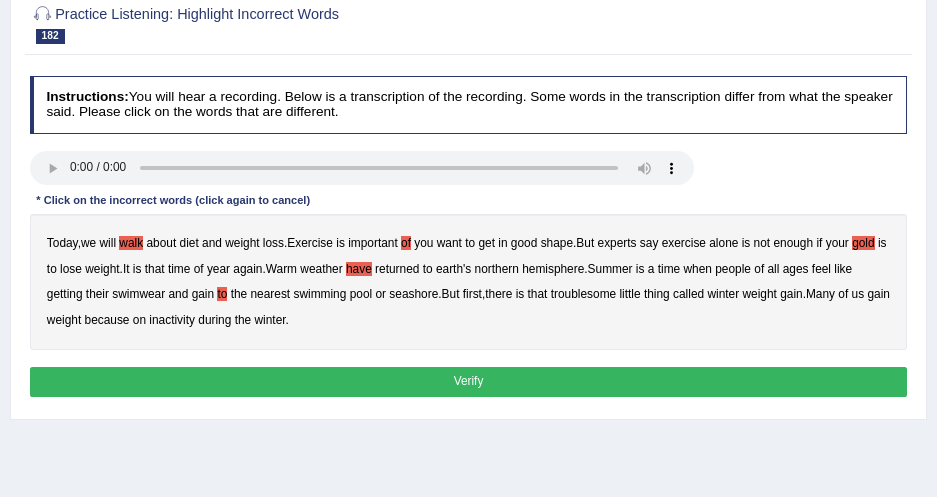 click on "gain" at bounding box center [203, 294] 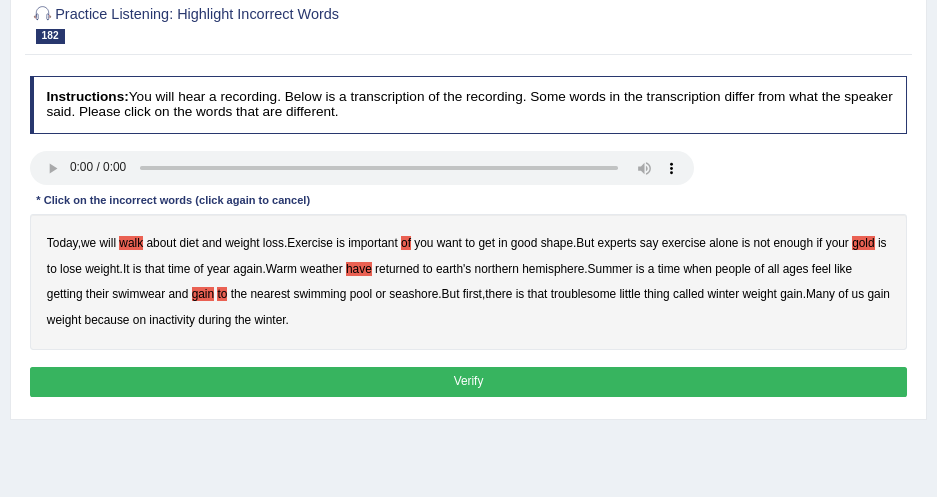 click on "to" at bounding box center [222, 294] 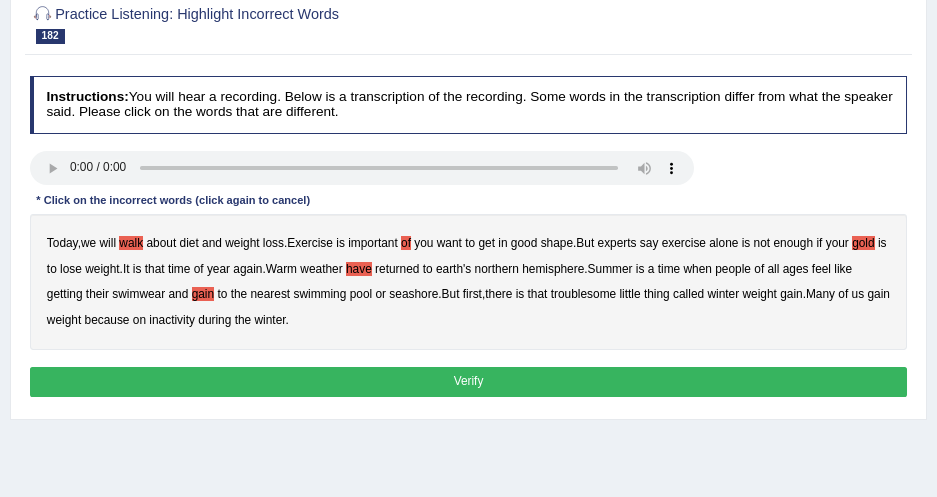 click on "on" at bounding box center [139, 320] 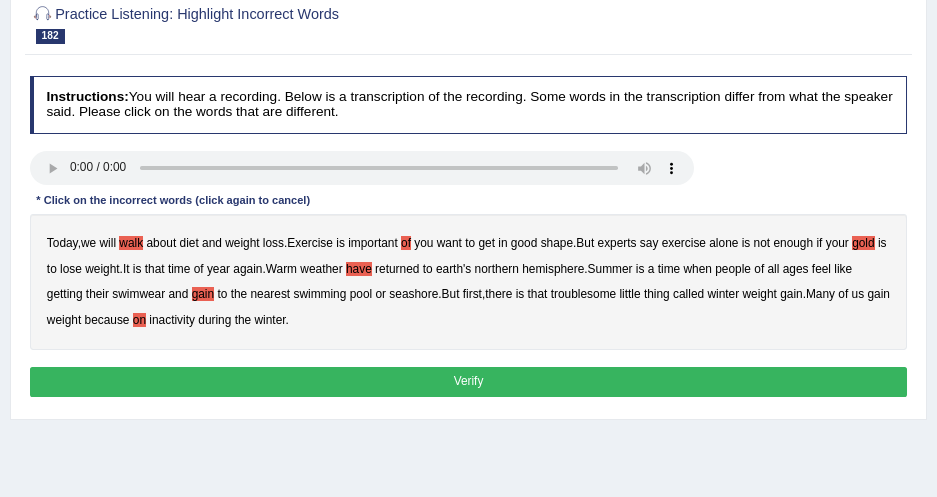 click on "Verify" at bounding box center (469, 381) 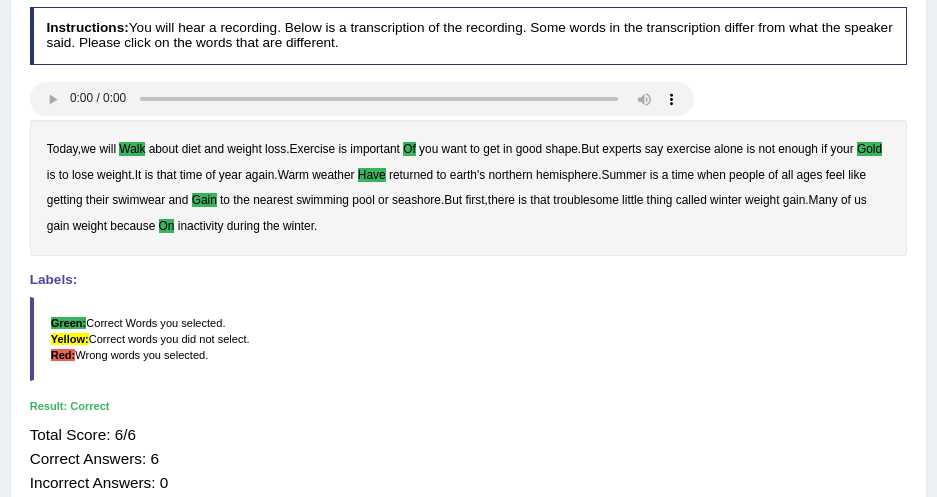 scroll, scrollTop: 272, scrollLeft: 0, axis: vertical 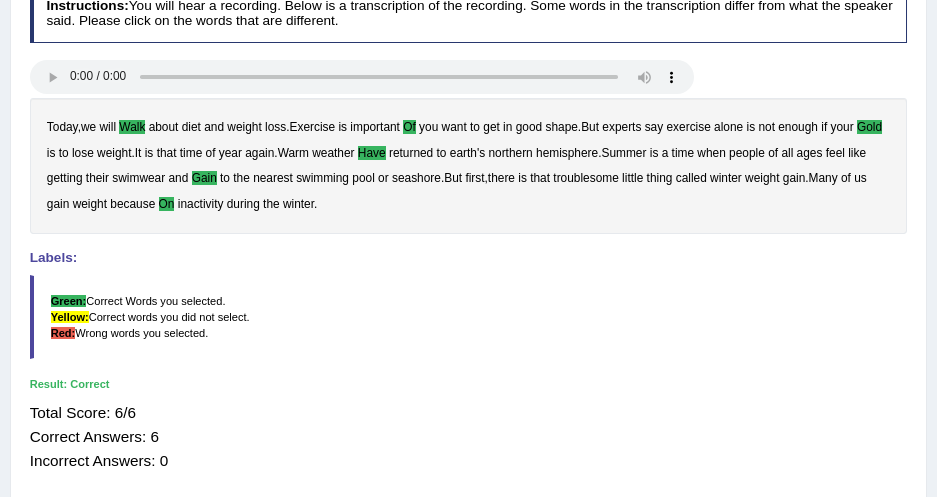 click on "Green:  Correct Words you selected.
Yellow:  Correct words you did not select.
Red:  Wrong words you selected." at bounding box center (469, 317) 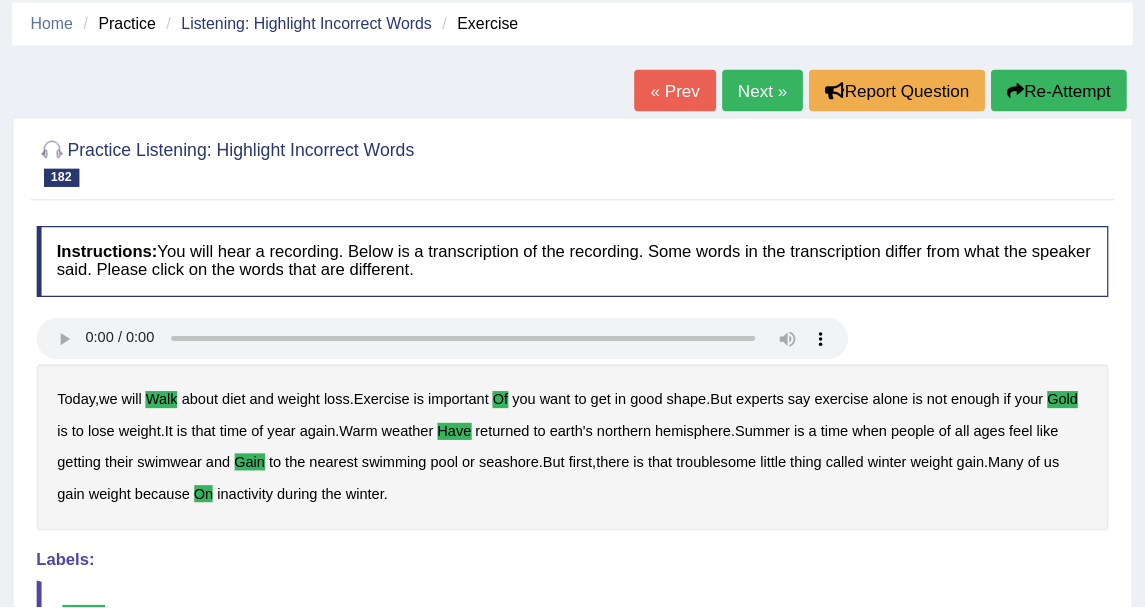 scroll, scrollTop: 0, scrollLeft: 0, axis: both 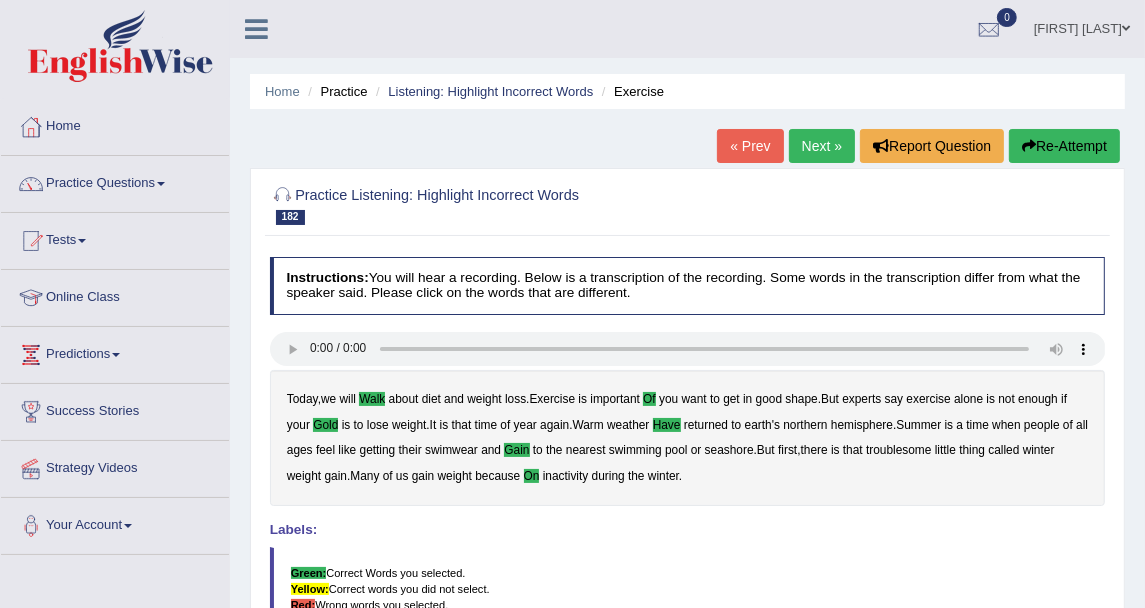 drag, startPoint x: 804, startPoint y: 2, endPoint x: 613, endPoint y: 130, distance: 229.9239 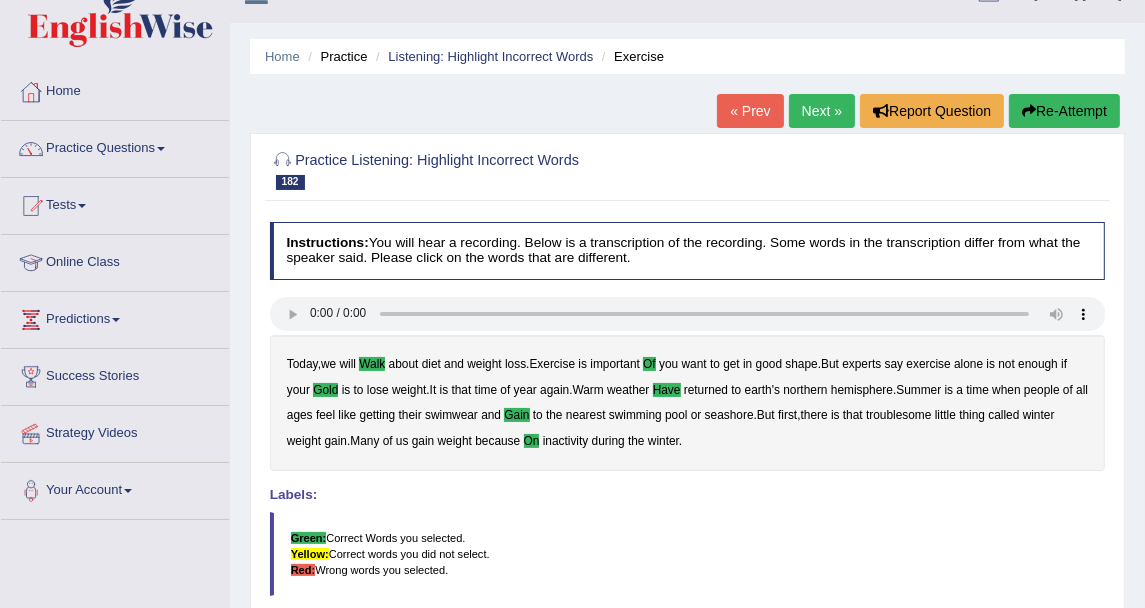 scroll, scrollTop: 0, scrollLeft: 0, axis: both 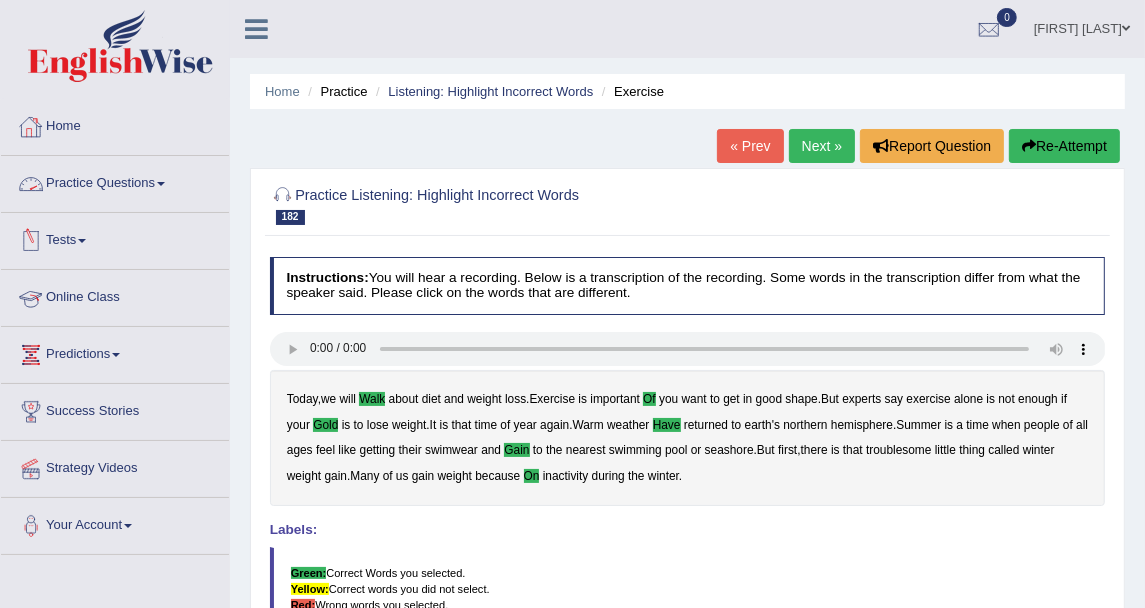 click on "Practice Questions" at bounding box center (115, 181) 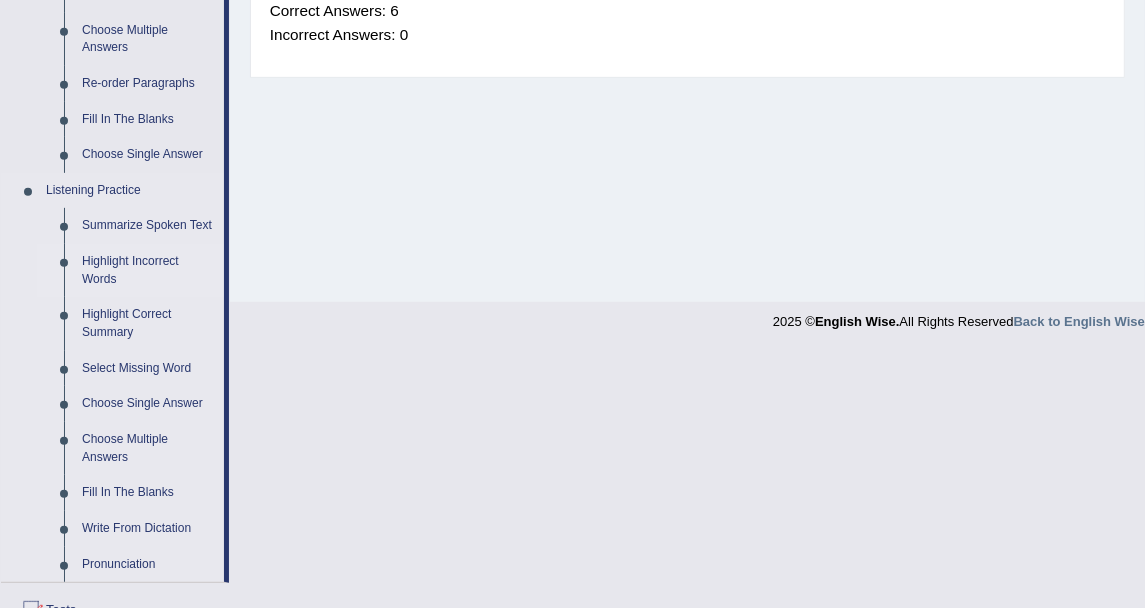 scroll, scrollTop: 778, scrollLeft: 0, axis: vertical 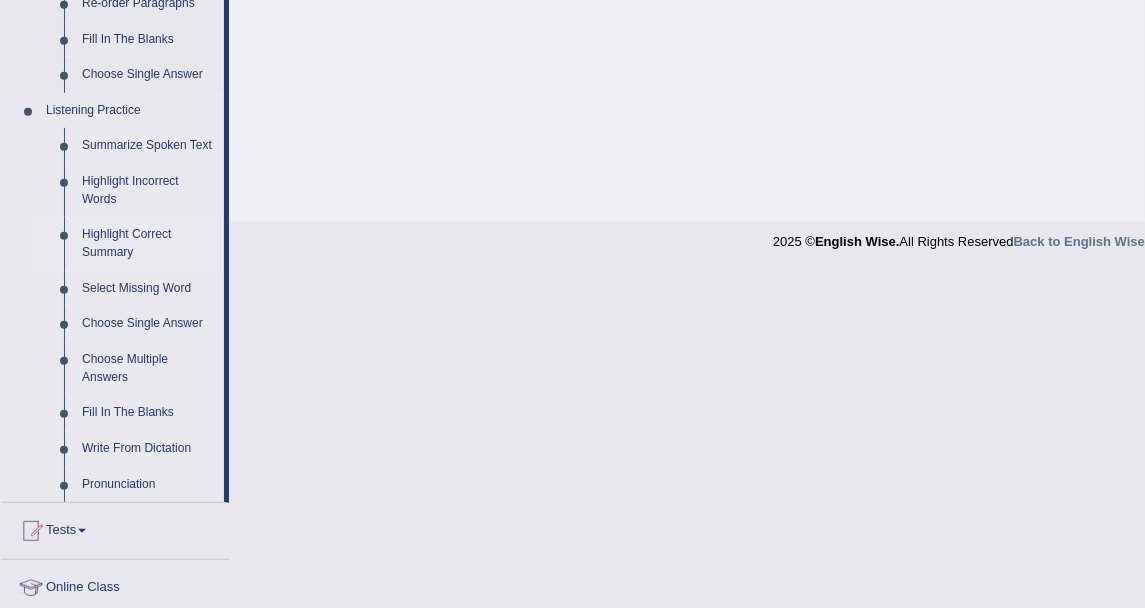 click on "Highlight Correct Summary" at bounding box center (148, 243) 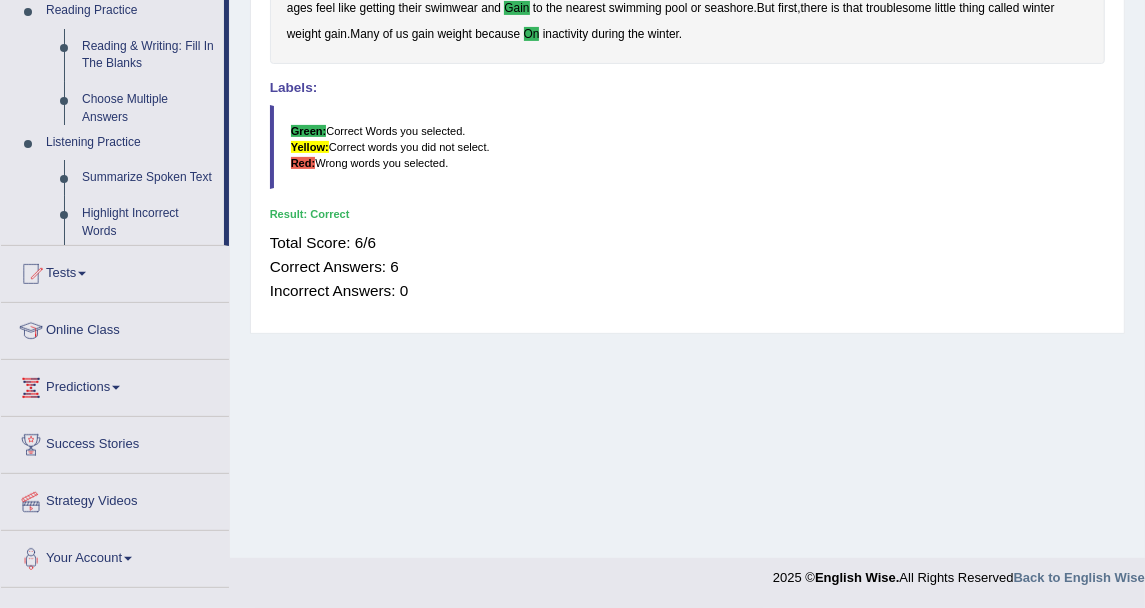 scroll, scrollTop: 442, scrollLeft: 0, axis: vertical 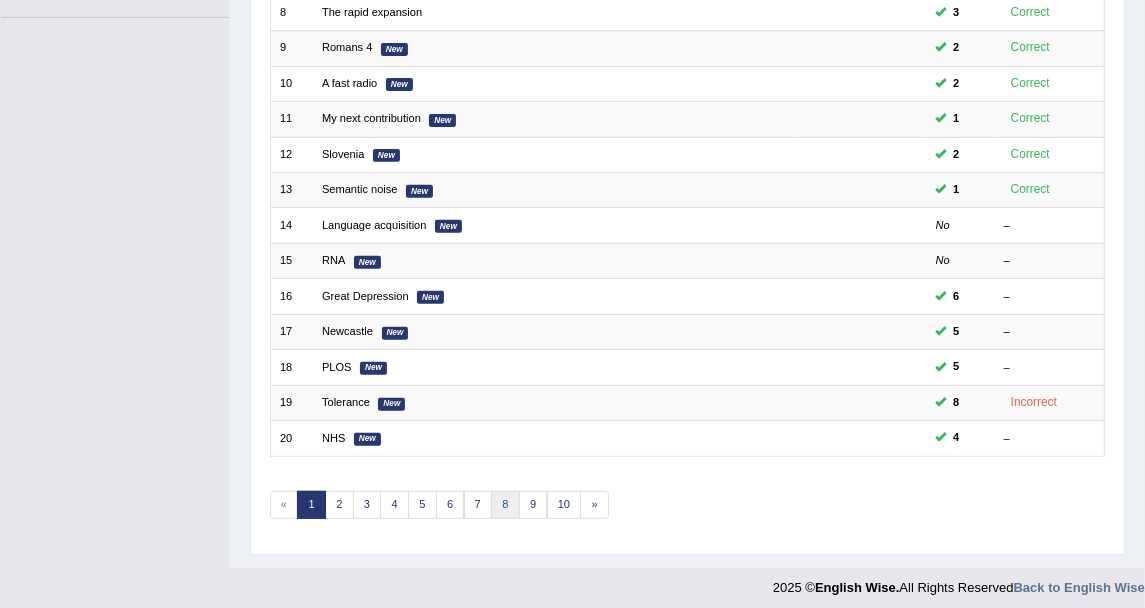 click on "8" at bounding box center [505, 505] 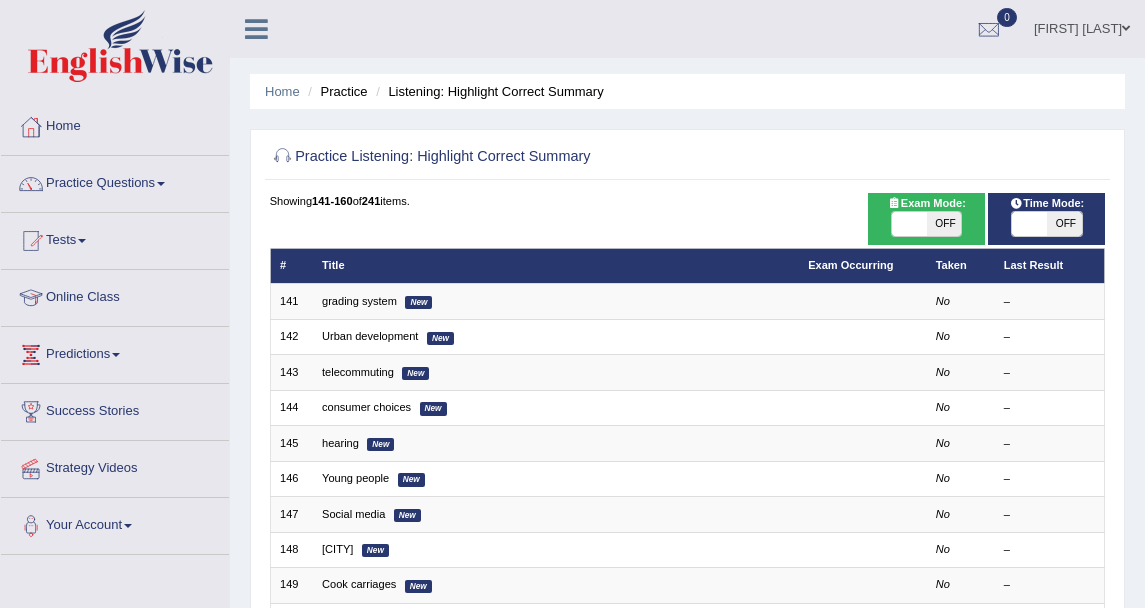 click on "grading system" at bounding box center [359, 301] 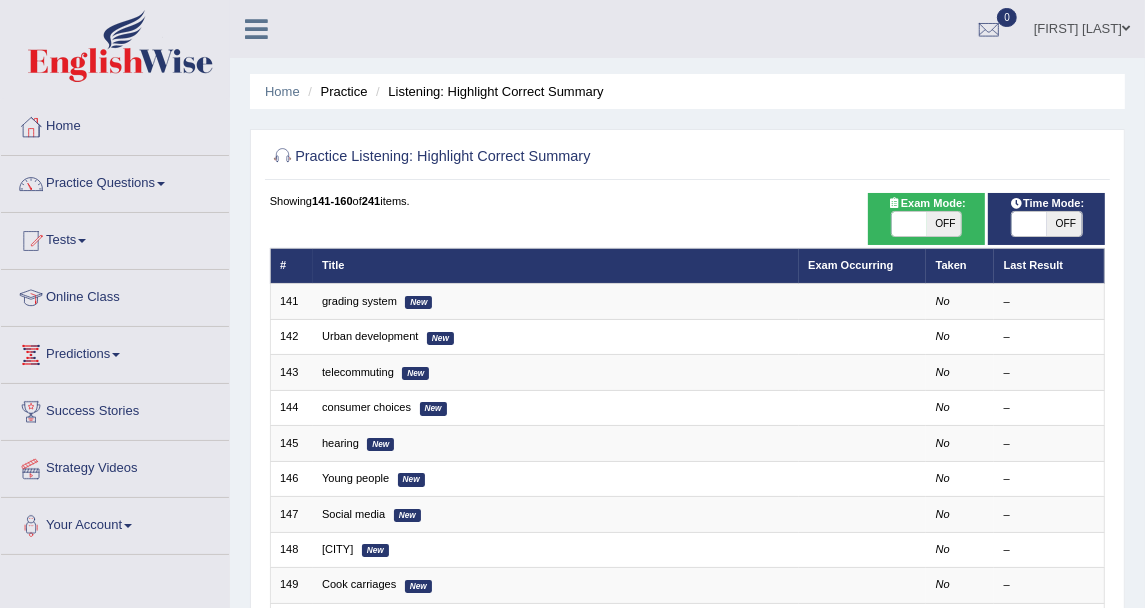scroll, scrollTop: 0, scrollLeft: 0, axis: both 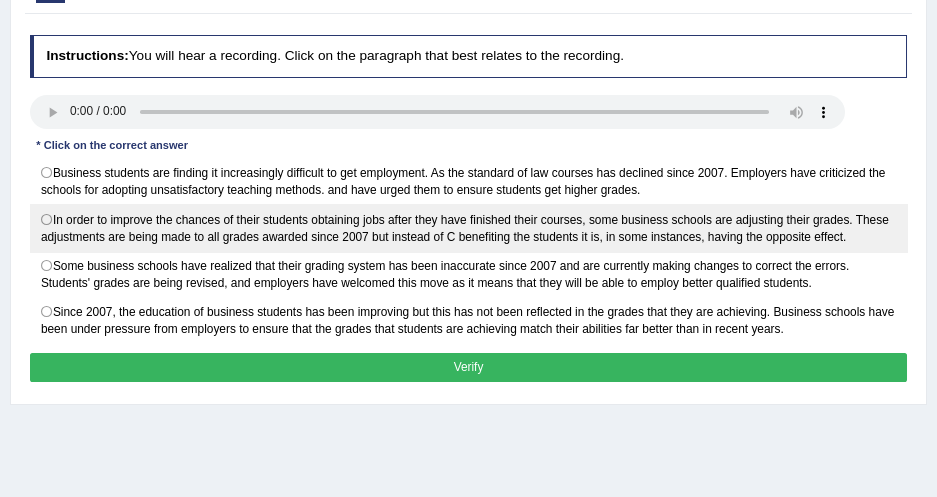 click on "In order to improve the chances of their students obtaining jobs after they have finished their courses, some business schools are adjusting their grades. These adjustments are being made to all grades awarded since 2007 but instead of C benefiting the students it is, in some instances, having the opposite effect." at bounding box center (469, 227) 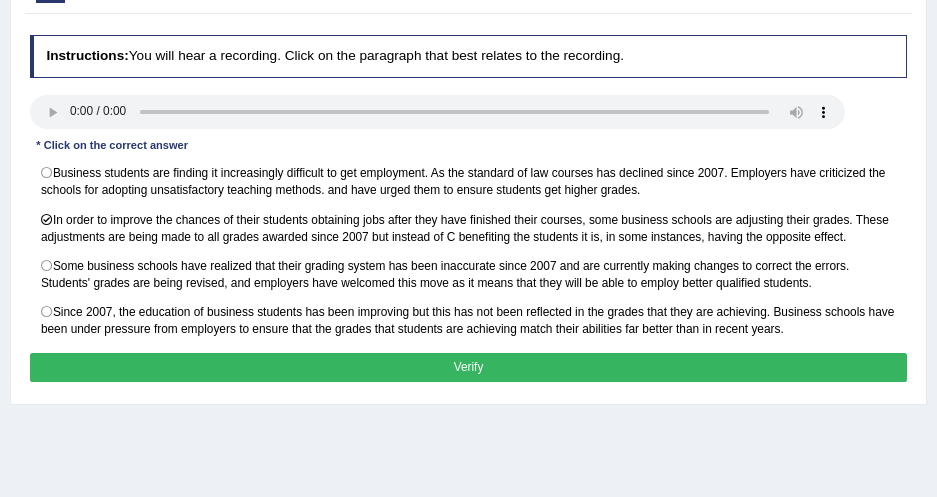 click on "Verify" at bounding box center (469, 367) 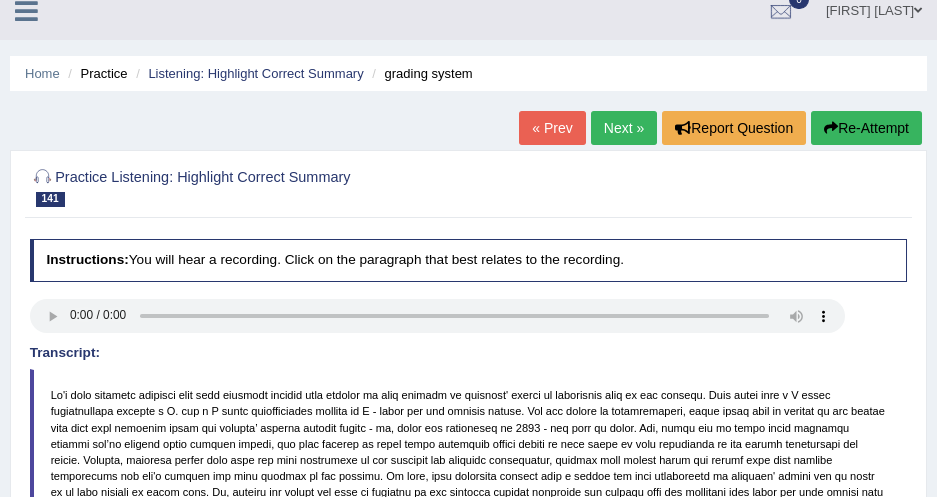 scroll, scrollTop: 0, scrollLeft: 0, axis: both 